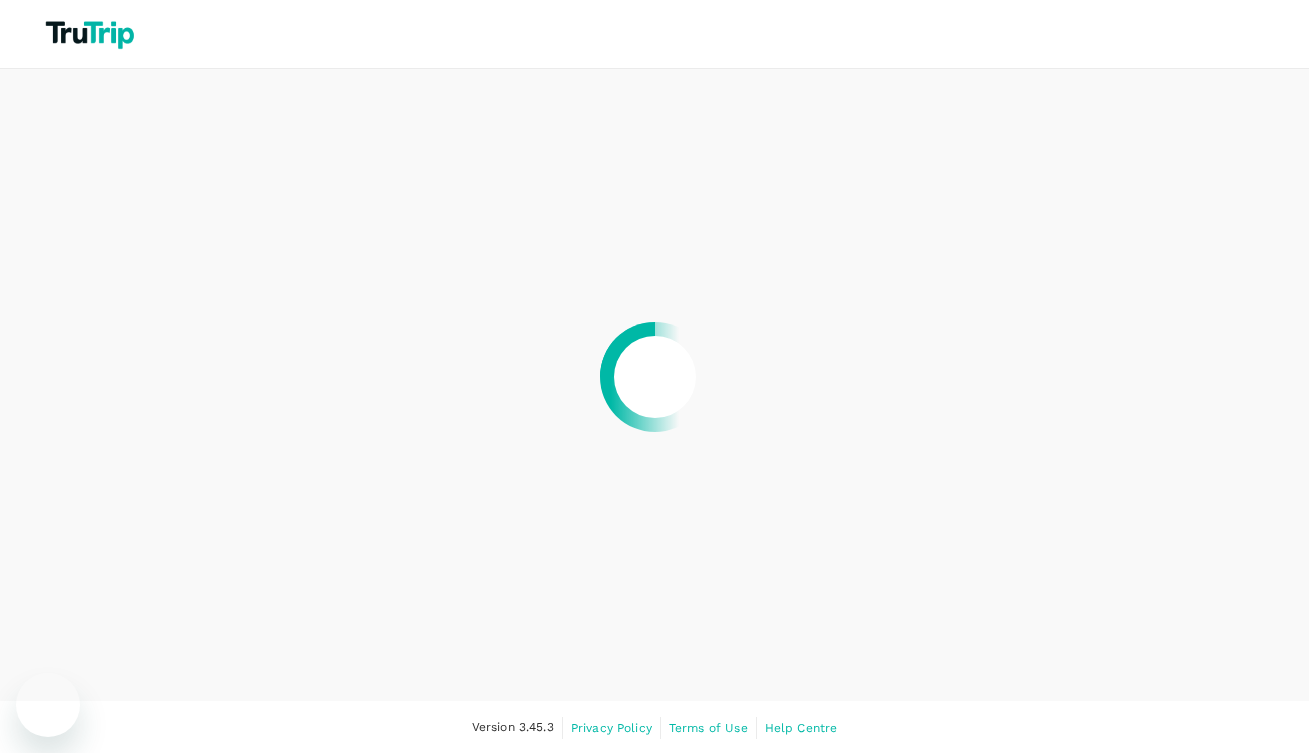 scroll, scrollTop: 0, scrollLeft: 0, axis: both 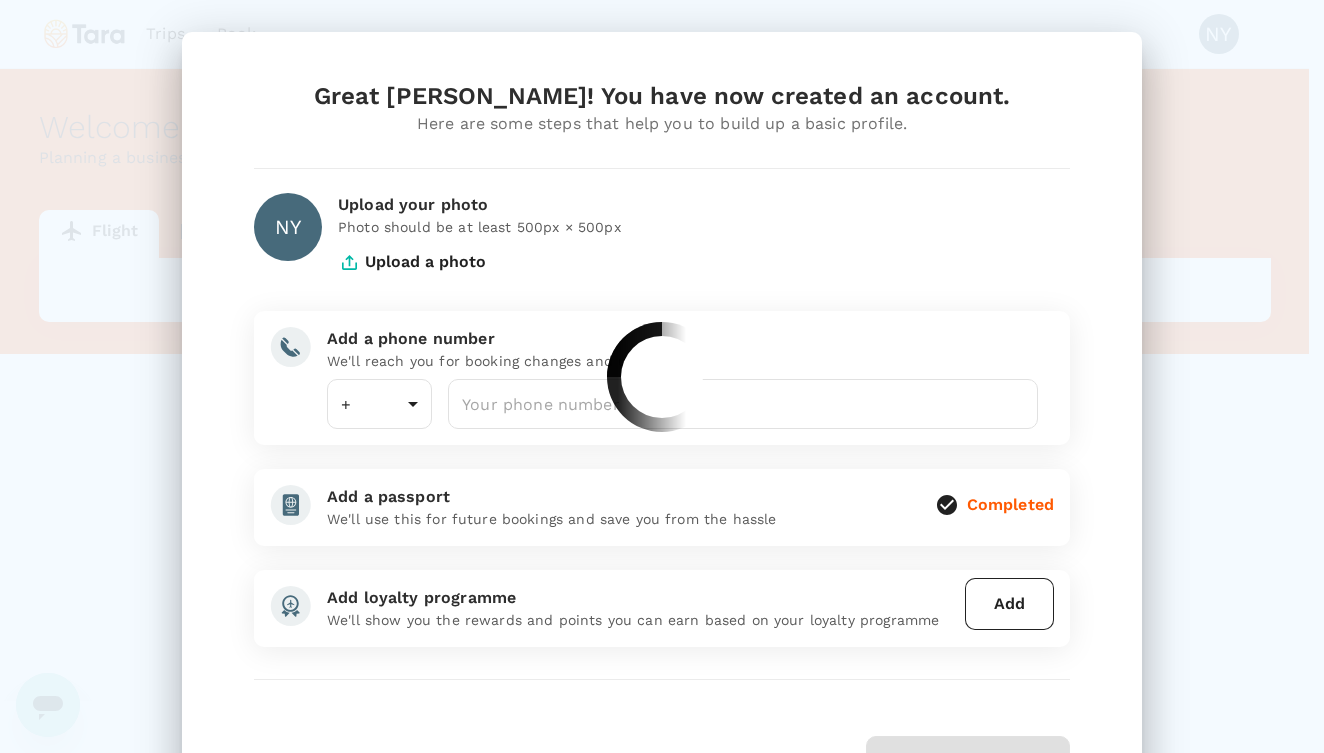 type on "81" 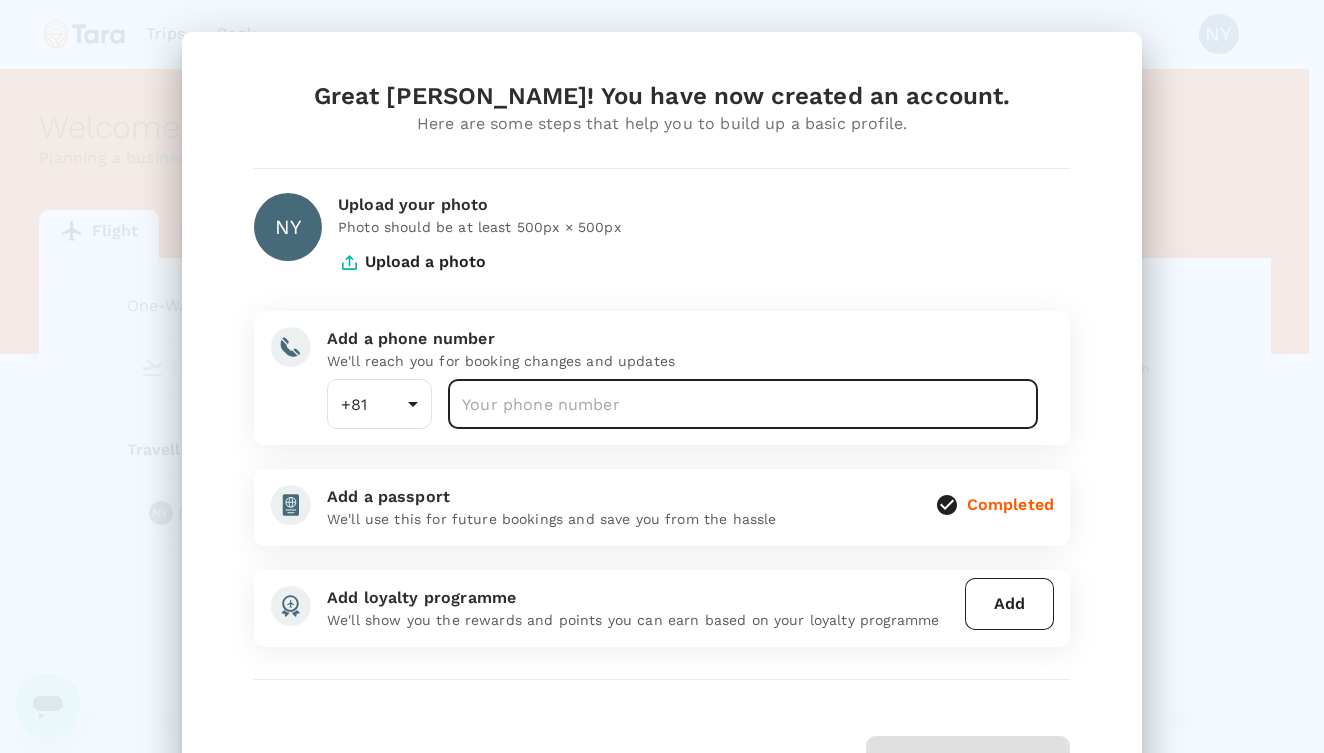 click at bounding box center [743, 404] 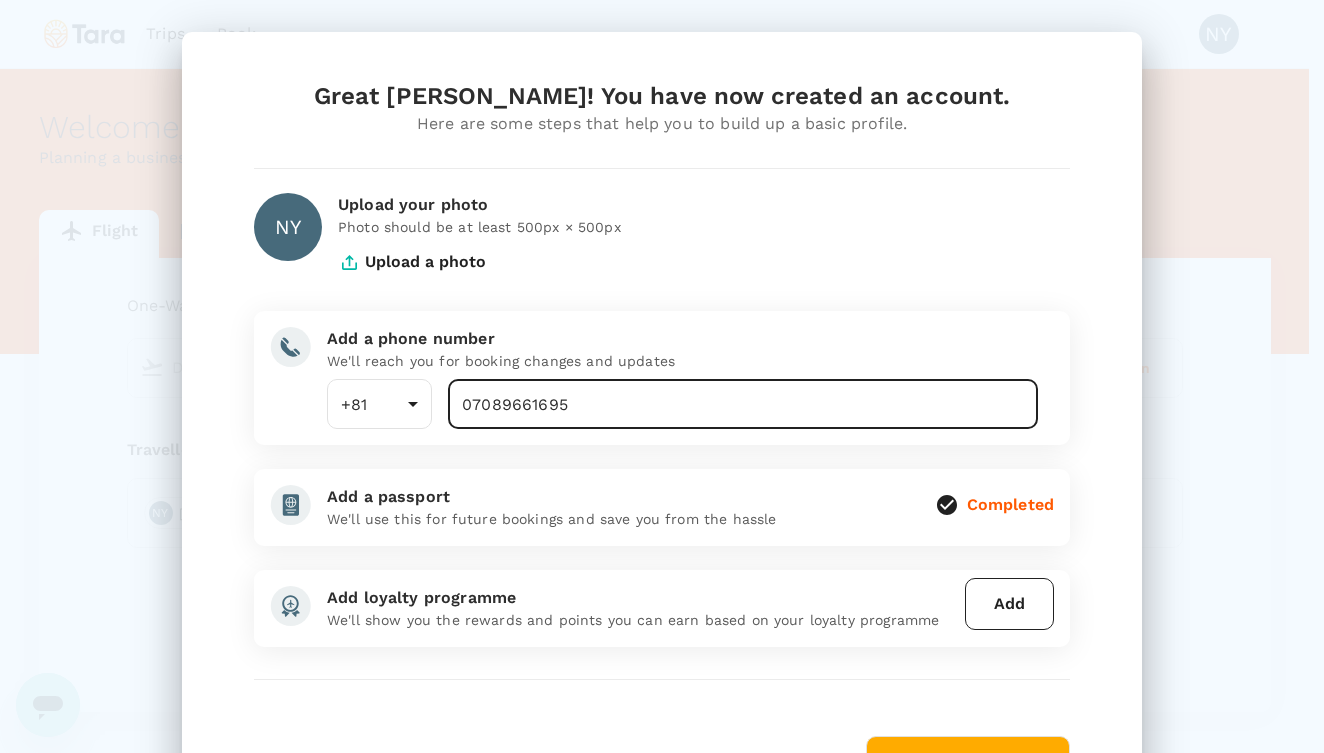 type on "07089661695" 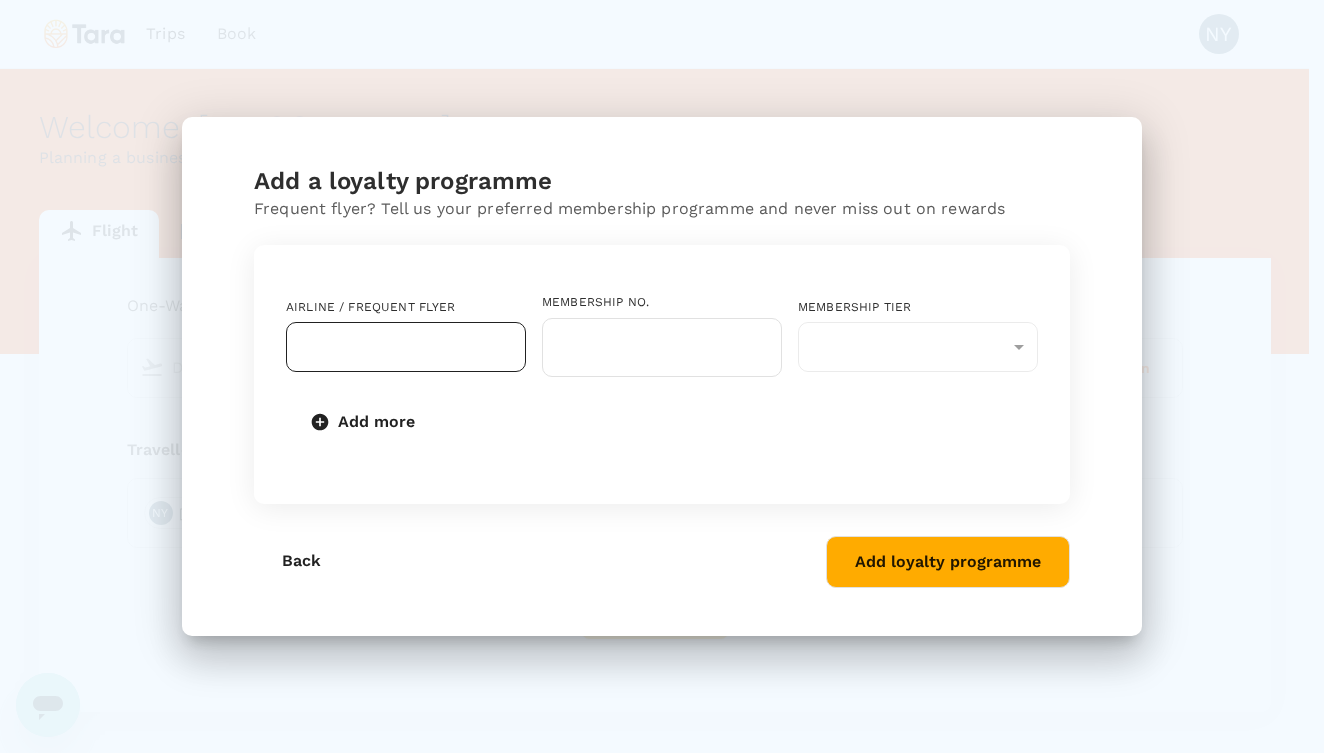 click at bounding box center (391, 347) 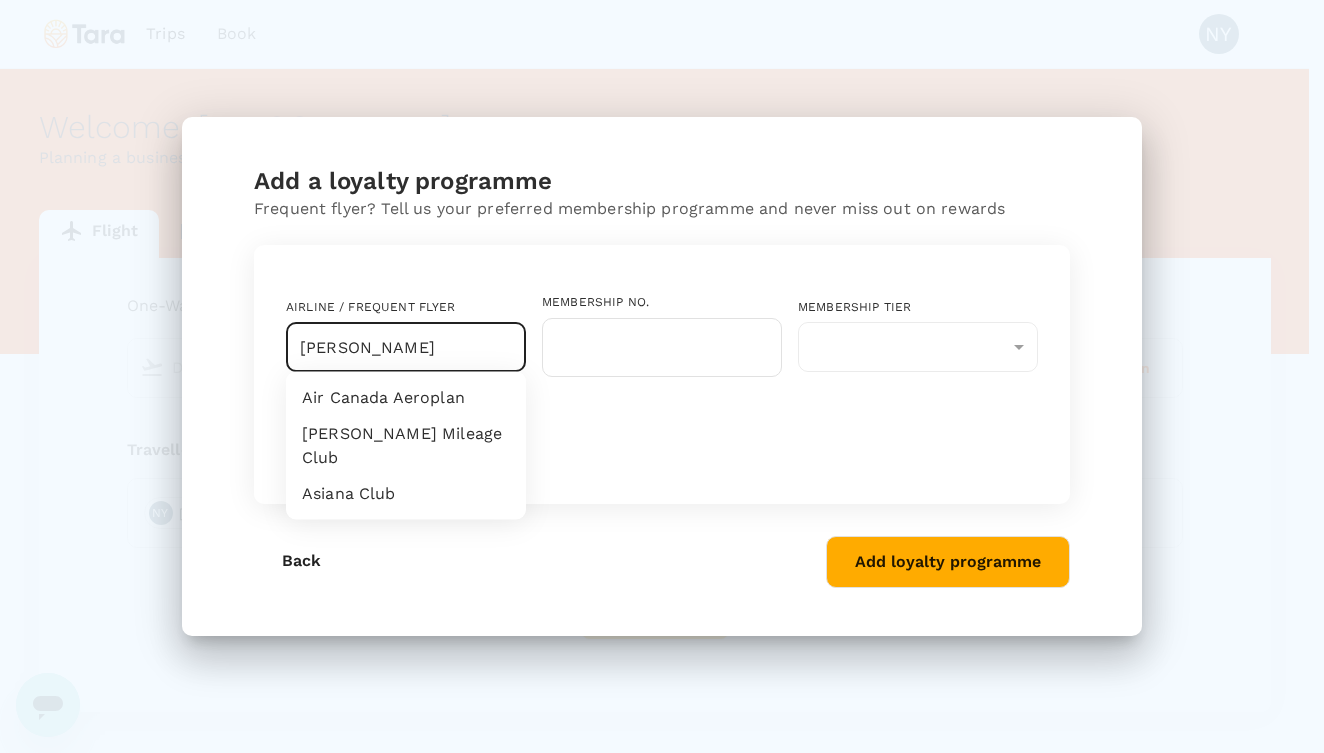 click on "[PERSON_NAME] Mileage Club" at bounding box center [406, 446] 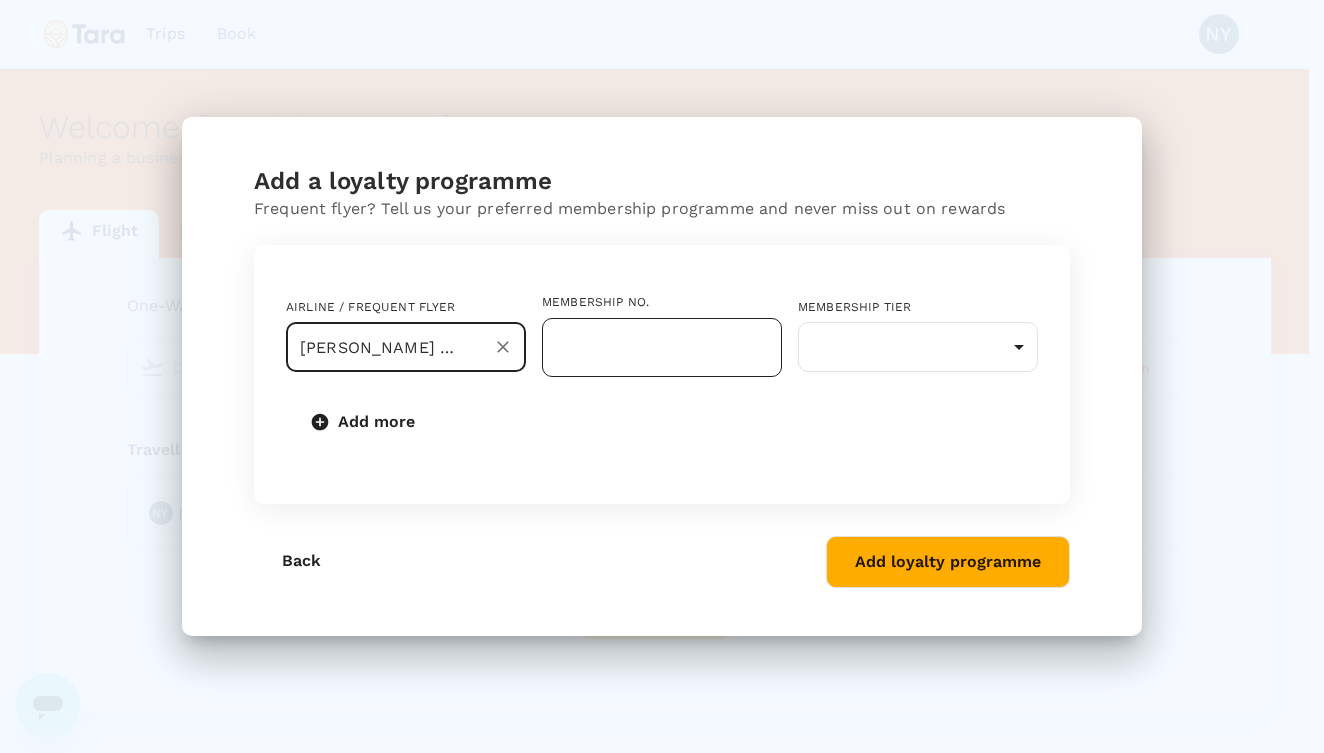 click at bounding box center [662, 347] 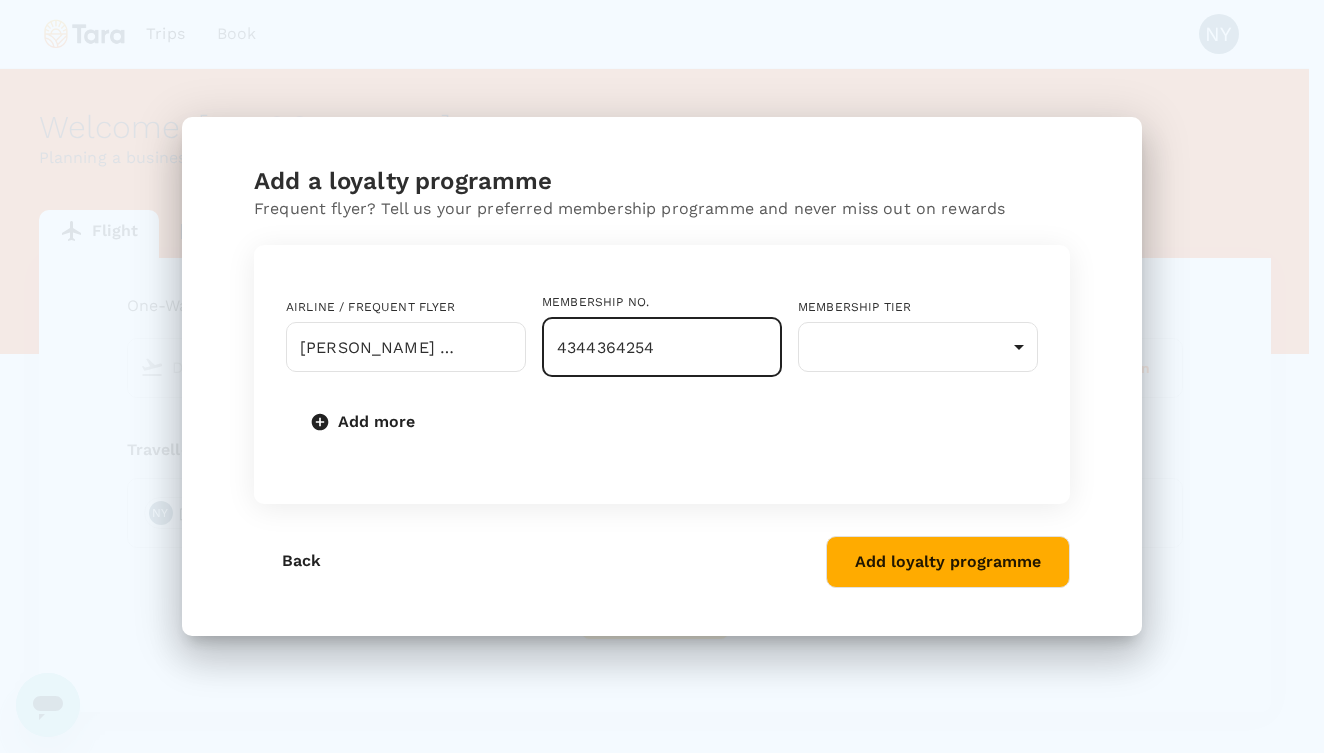 type on "4344364254" 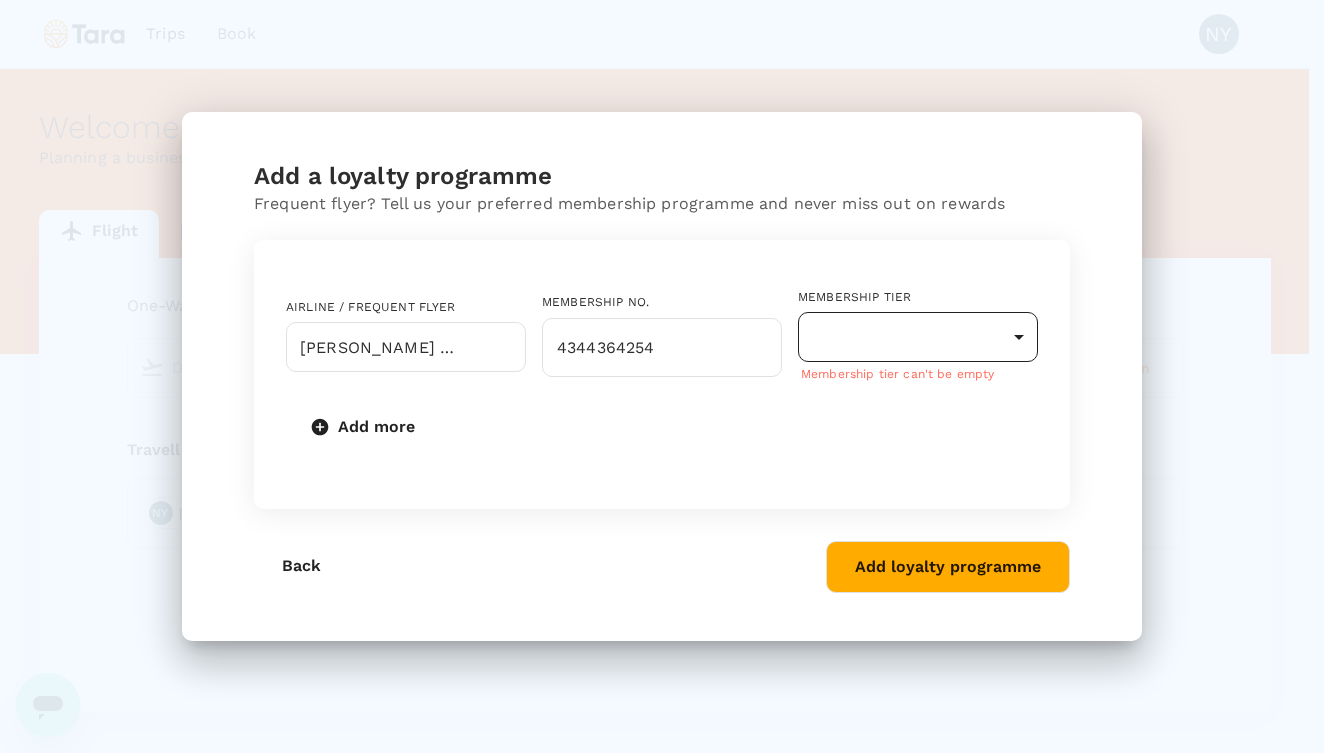 click on "Trips Book NY Welcome , [PERSON_NAME] . Planning a business trip? Get started from here. Flight Accommodation Long stay Car rental Train Concierge One-Way oneway Economy economy Frequent flyer programme Departure Add return Travellers   NY [PERSON_NAME] Find flights Version 3.45.3 Privacy Policy Terms of Use Help Centre Add a loyalty programme Frequent flyer? Tell us your preferred membership programme and never miss out on rewards Airline / Frequent Flyer [PERSON_NAME] Mileage Club ​ Membership No. 4344364254 ​ Membership tier ​ ​ Membership tier can't be empty Add more Back Add loyalty programme Frequent flyer programme Add new" at bounding box center (662, 419) 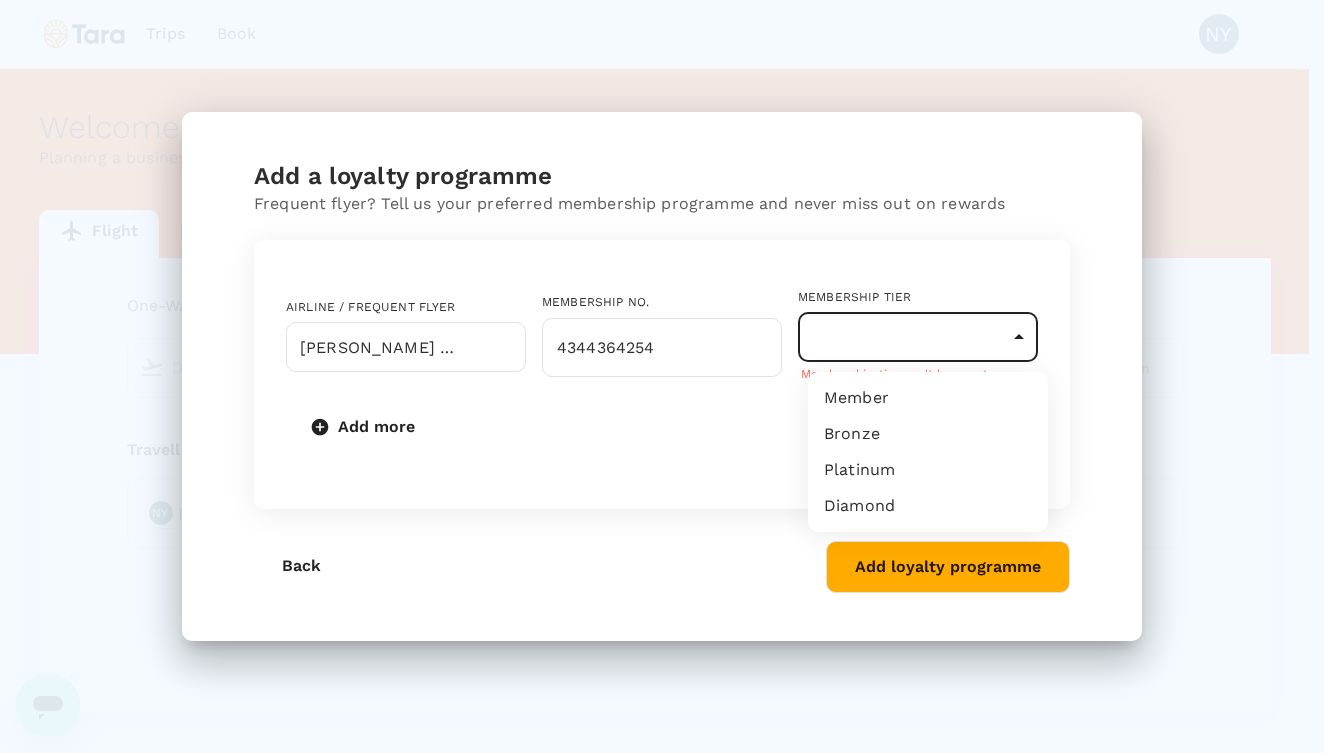 click on "Member" at bounding box center [928, 398] 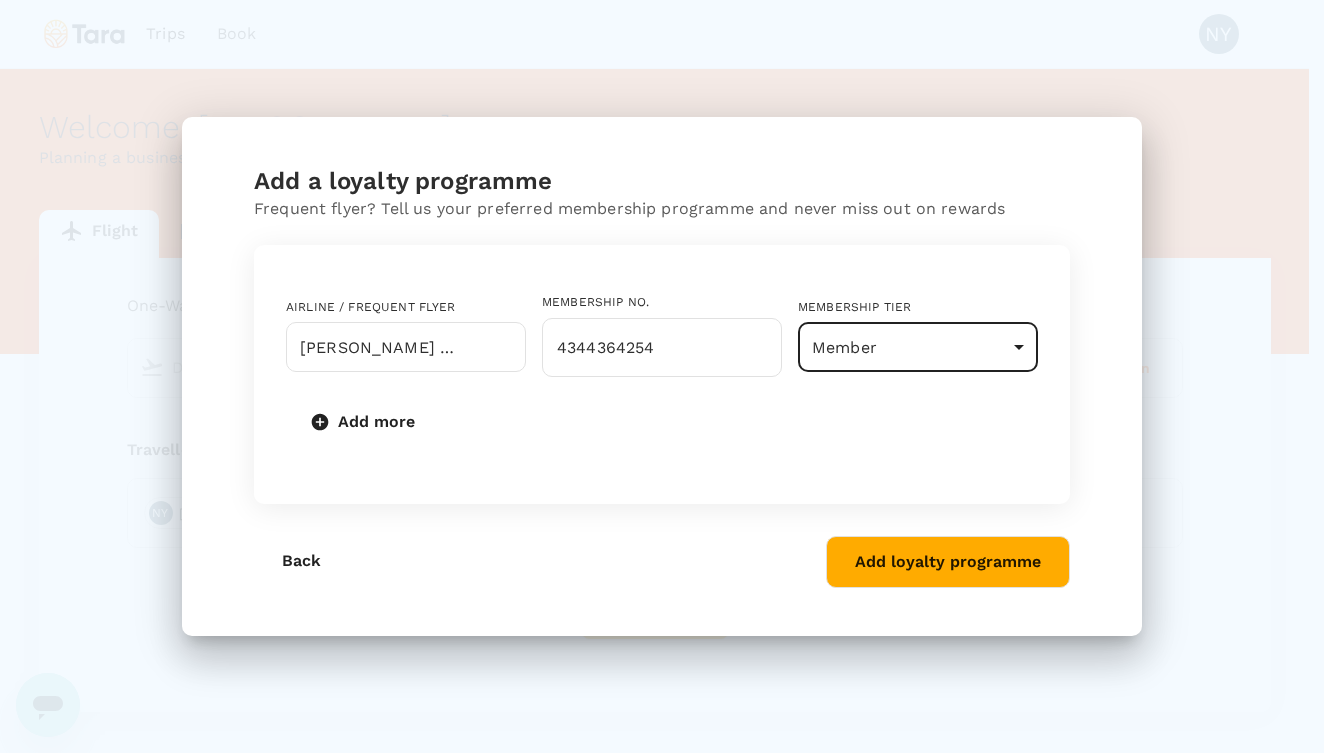 type on "1" 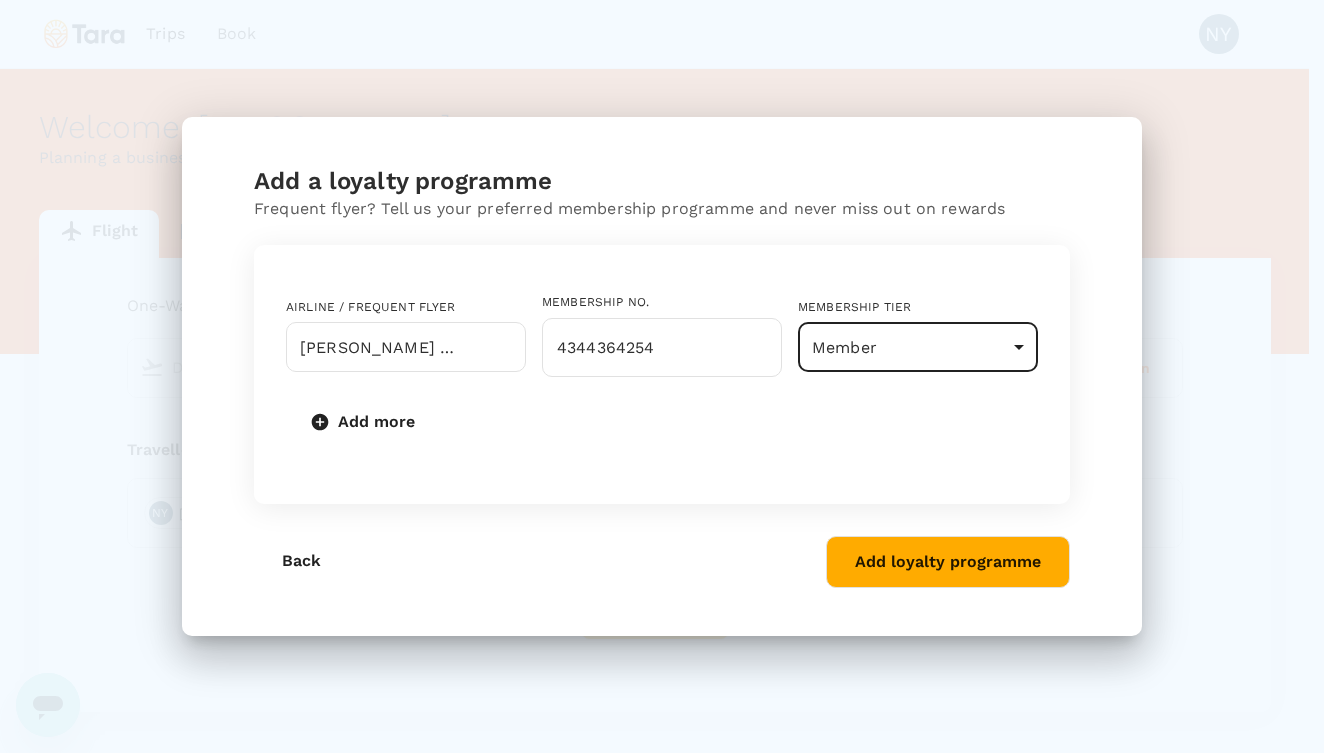 click on "Add loyalty programme" at bounding box center [948, 562] 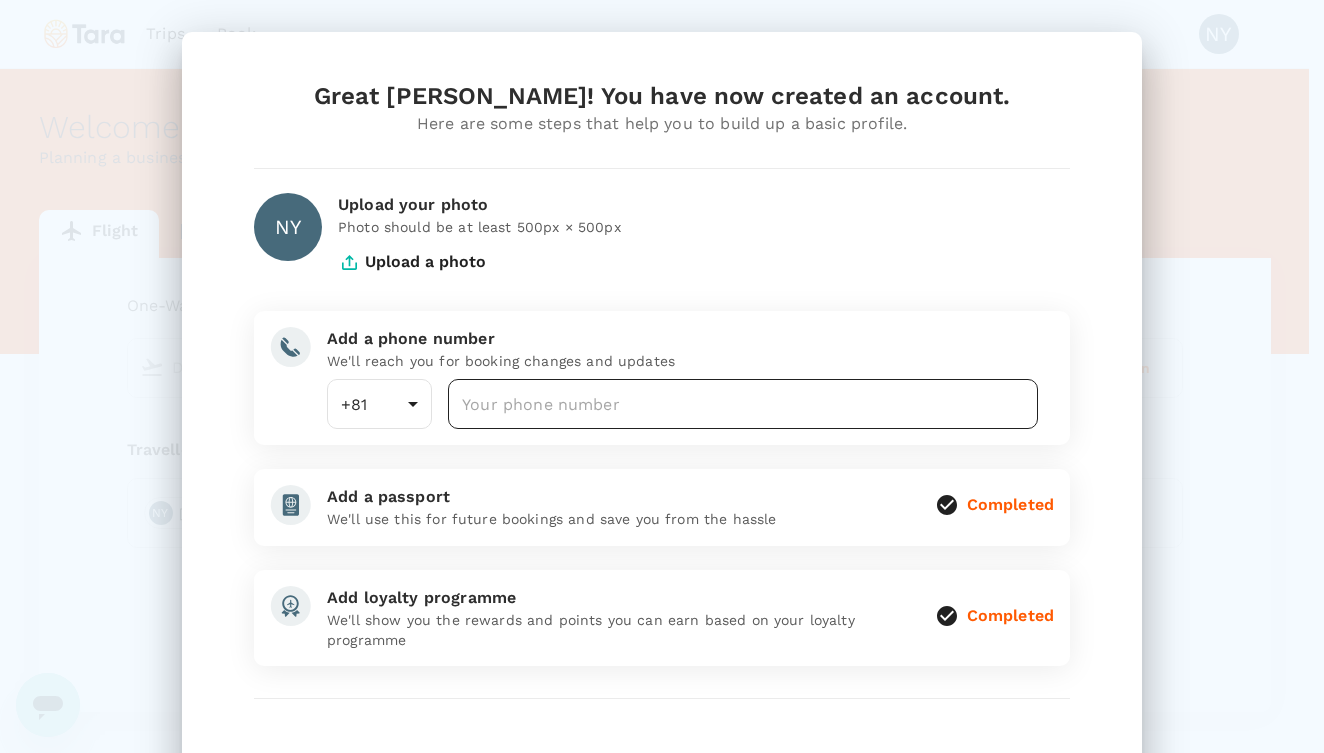 click at bounding box center [743, 404] 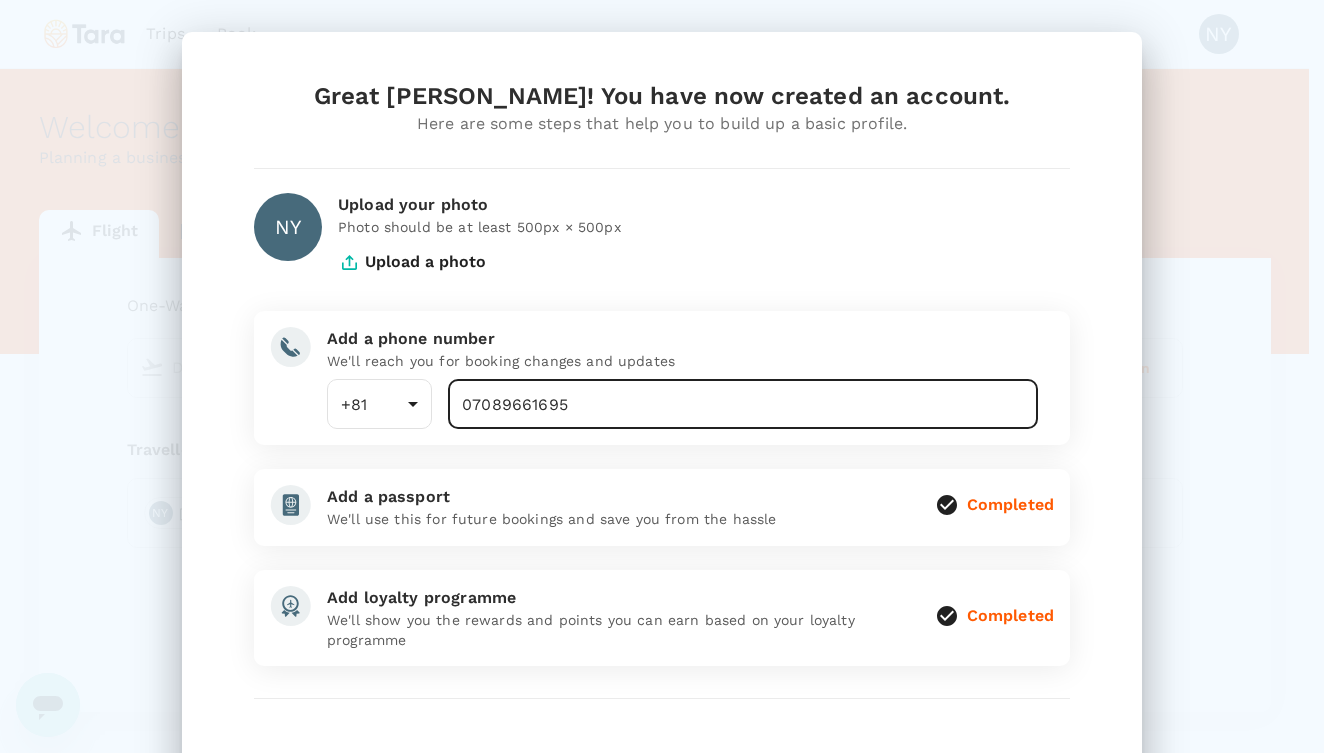 click on "07089661695" at bounding box center [743, 404] 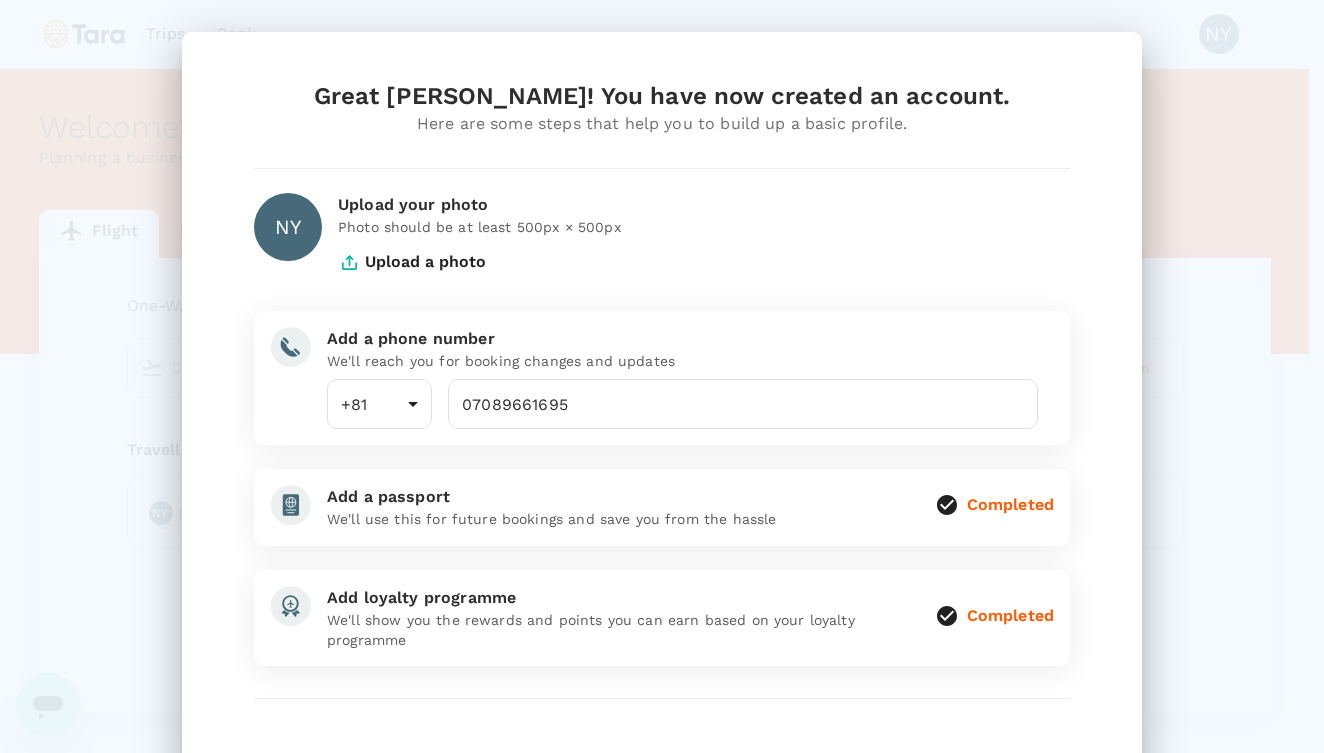 click on "Add a phone number" at bounding box center (682, 339) 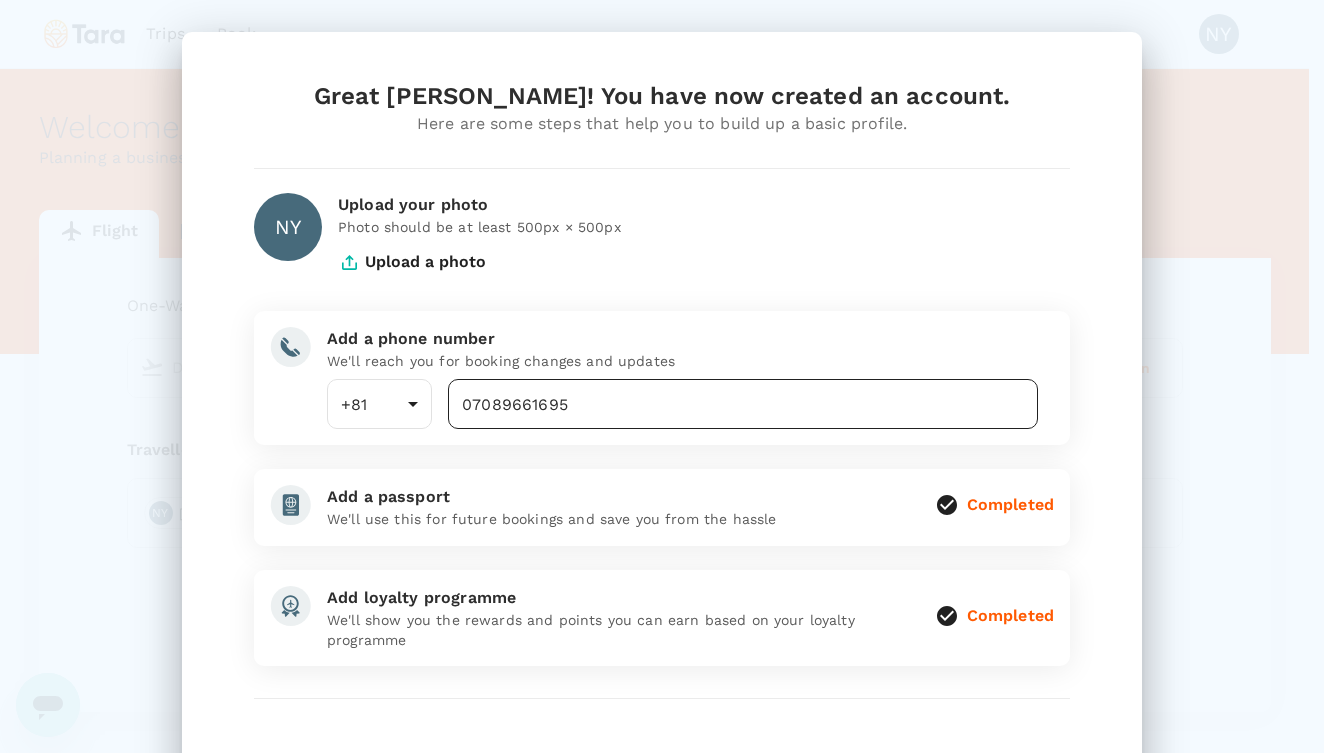 click on "07089661695" at bounding box center (743, 404) 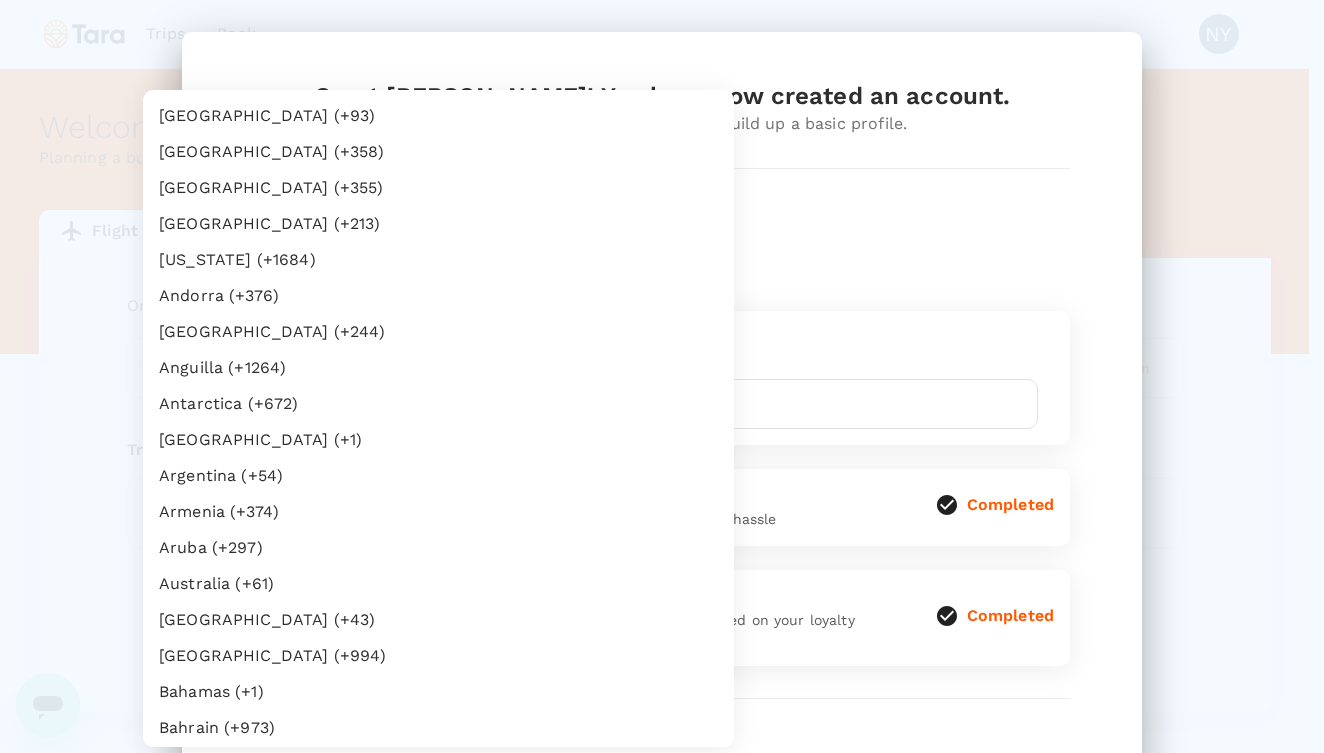 click on "Trips Book NY Welcome , [PERSON_NAME] . Planning a business trip? Get started from here. Flight Accommodation Long stay Car rental Train Concierge One-Way oneway Economy economy Frequent flyer programme Departure Add return Travellers   NY [PERSON_NAME] Find flights Version 3.45.3 Privacy Policy Terms of Use Help Centre Great Natsuko! You have now created an account. Here are some steps that help you to build up a basic profile. NY Upload your photo Photo should be at least 500px × 500px Upload a photo Add a phone number We'll reach you for booking changes and updates +81 81 ​ [PASSPORT] ​ Add a passport We'll use this for future bookings and save you from the hassle Completed Add loyalty programme We'll show you the rewards and points you can earn based on your loyalty programme Completed Save and continue Frequent flyer programme Add new [GEOGRAPHIC_DATA] (+93) [GEOGRAPHIC_DATA] (+358) [GEOGRAPHIC_DATA] (+355) [GEOGRAPHIC_DATA] (+213) [US_STATE] (+1684) [GEOGRAPHIC_DATA] (+376) [GEOGRAPHIC_DATA] (+244) [GEOGRAPHIC_DATA] (+1264) [GEOGRAPHIC_DATA] (+672) [GEOGRAPHIC_DATA] (+54)" at bounding box center (662, 419) 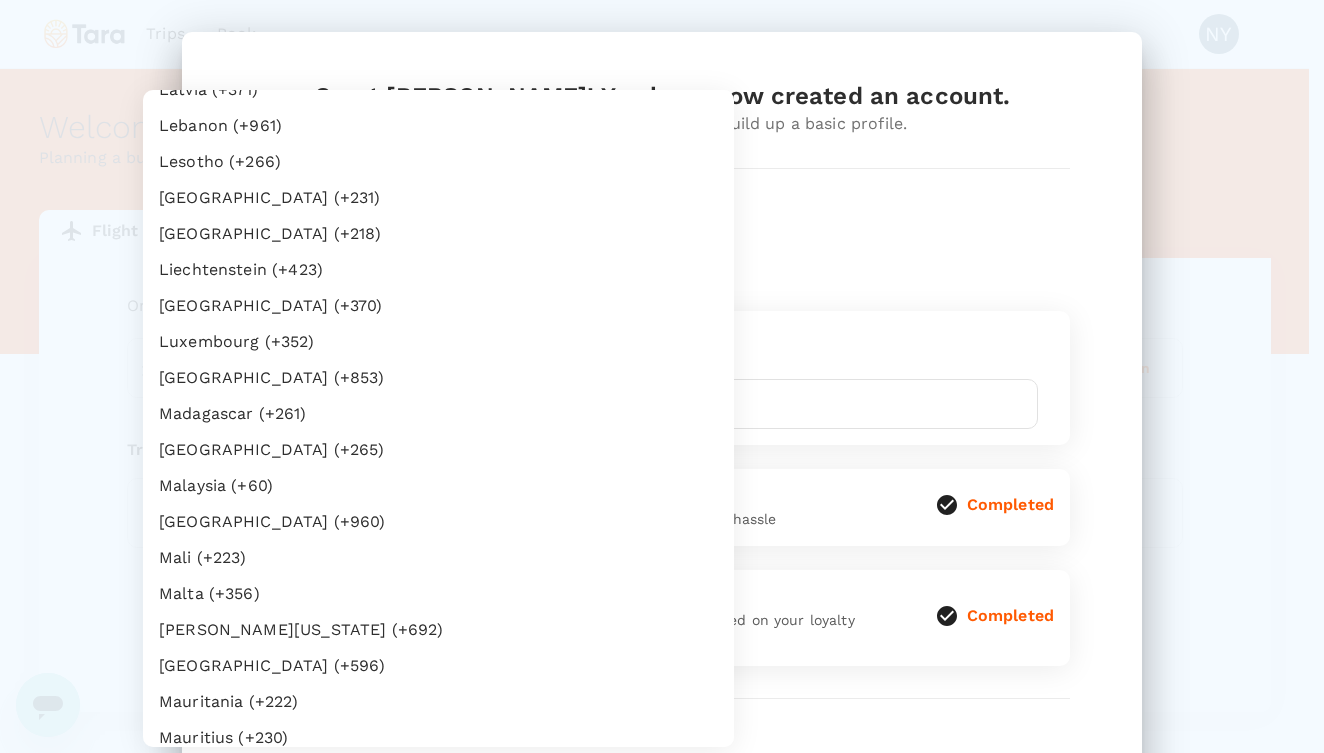 scroll, scrollTop: 4350, scrollLeft: 0, axis: vertical 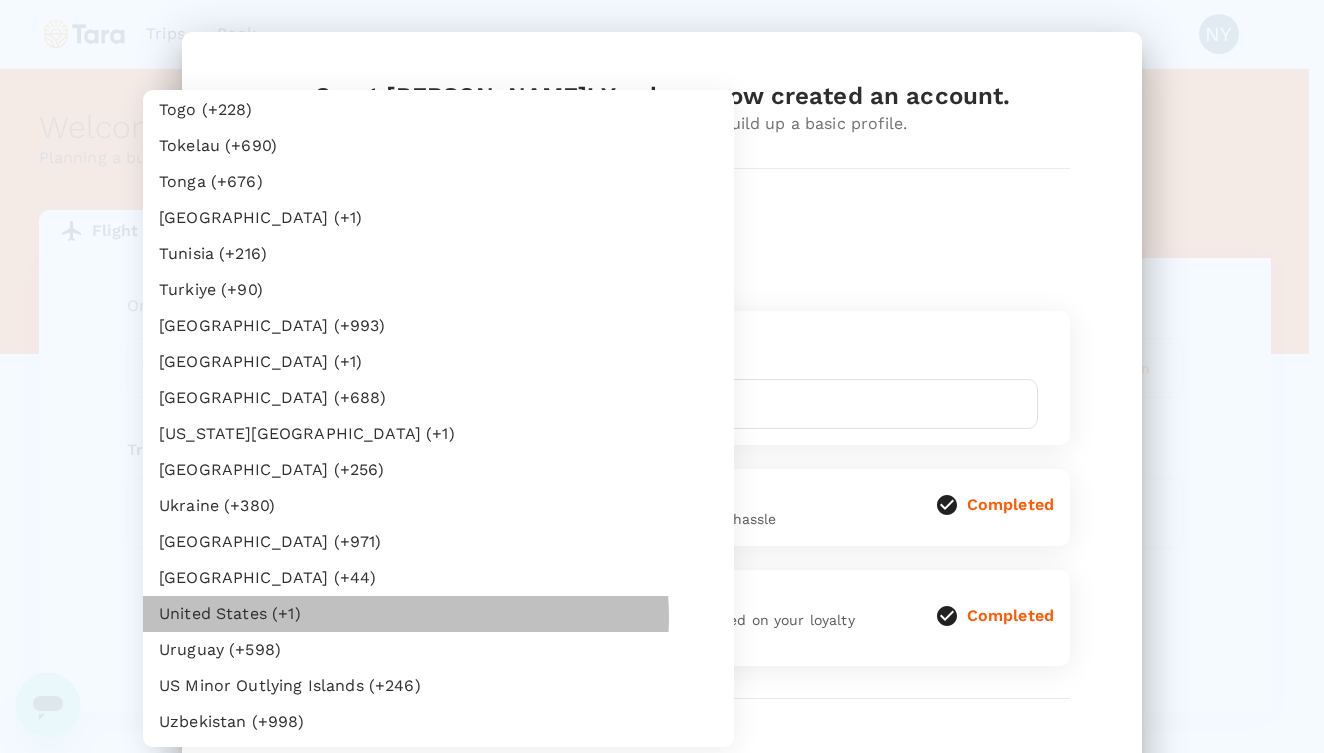 click on "United States (+1)" at bounding box center [438, 614] 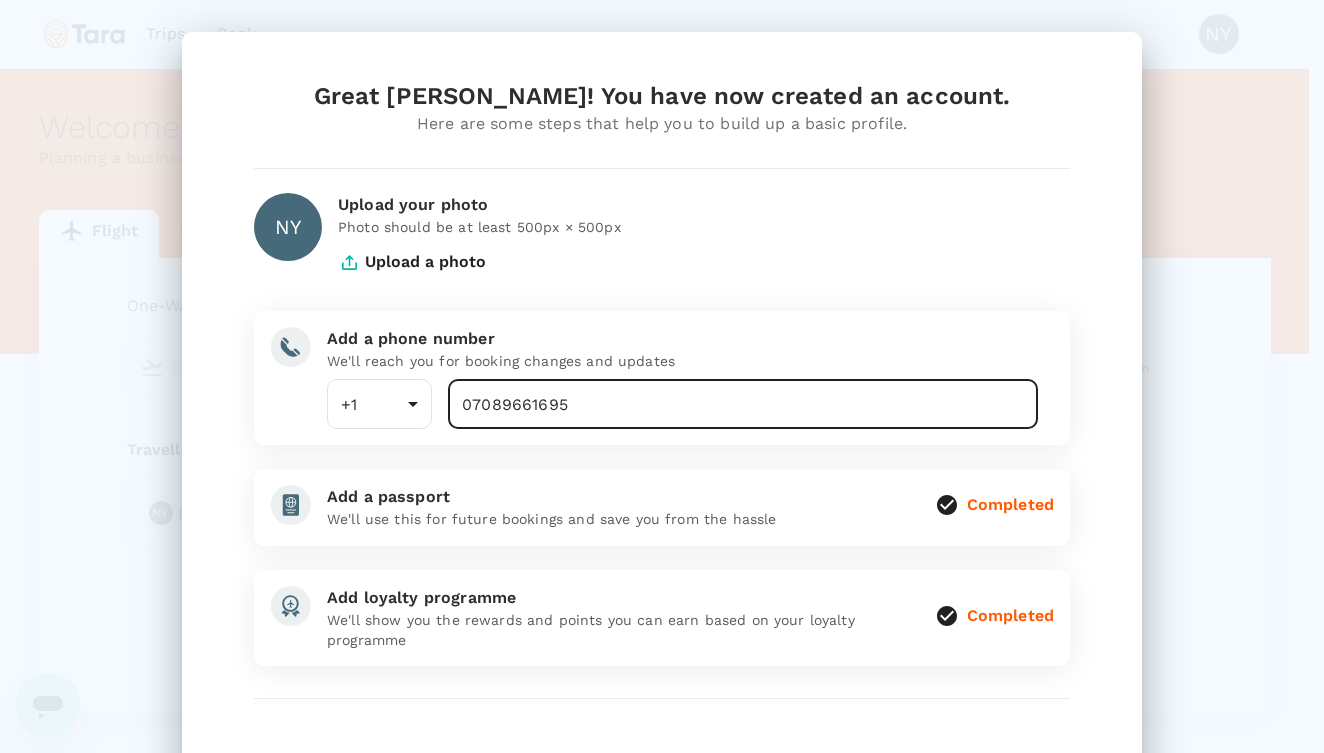 click on "07089661695" at bounding box center (743, 404) 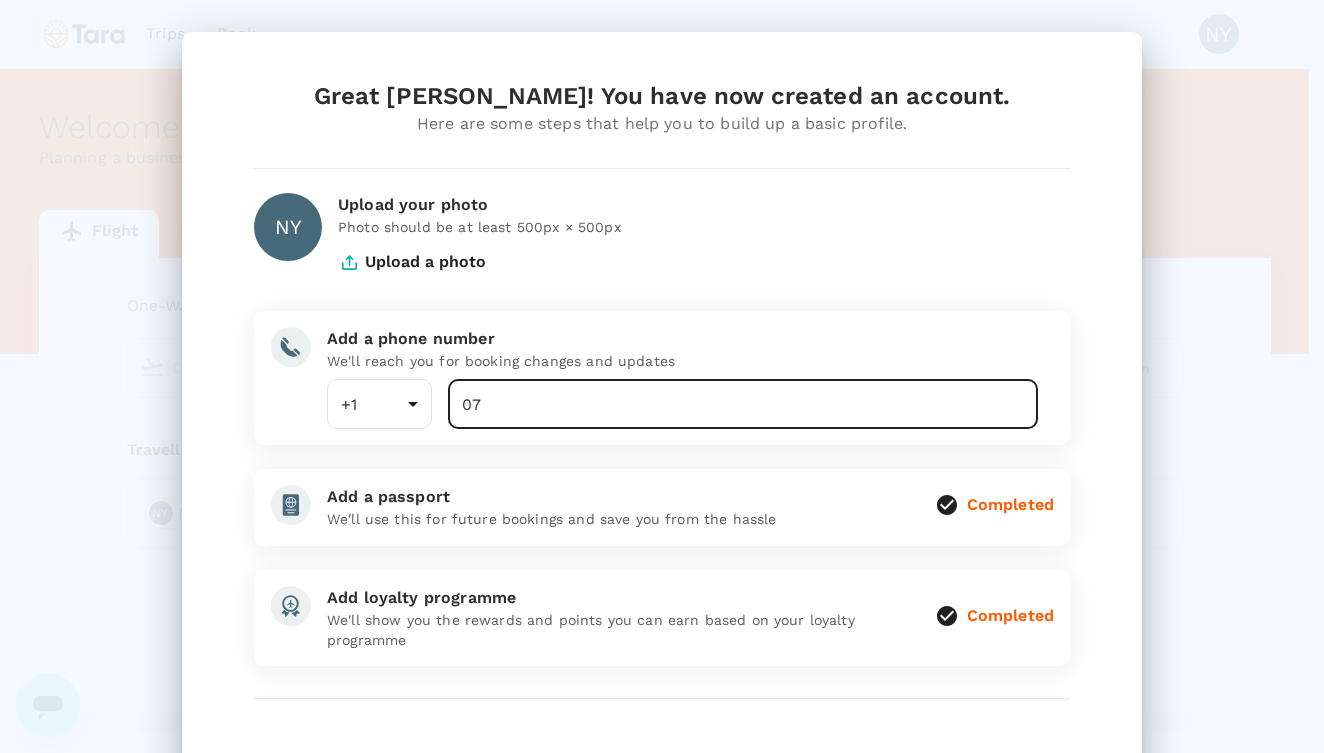 type on "0" 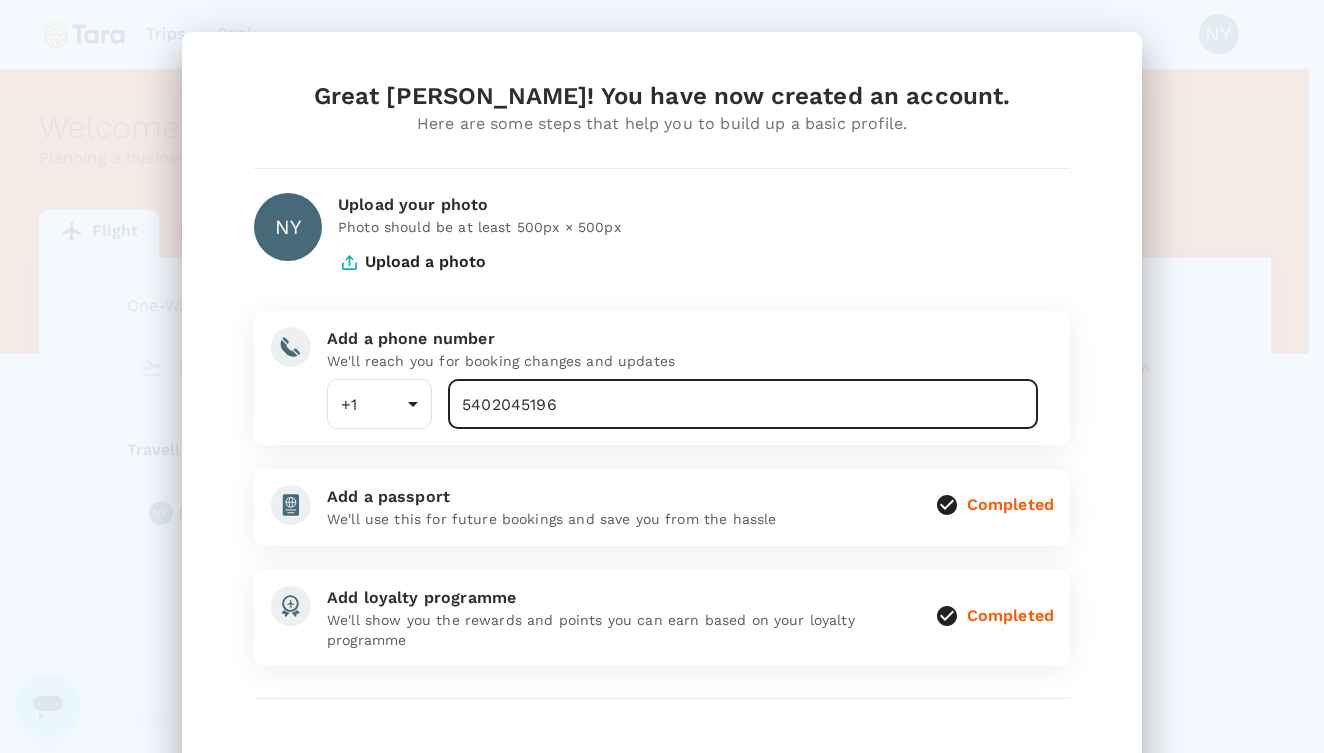 click on "5402045196" at bounding box center [743, 404] 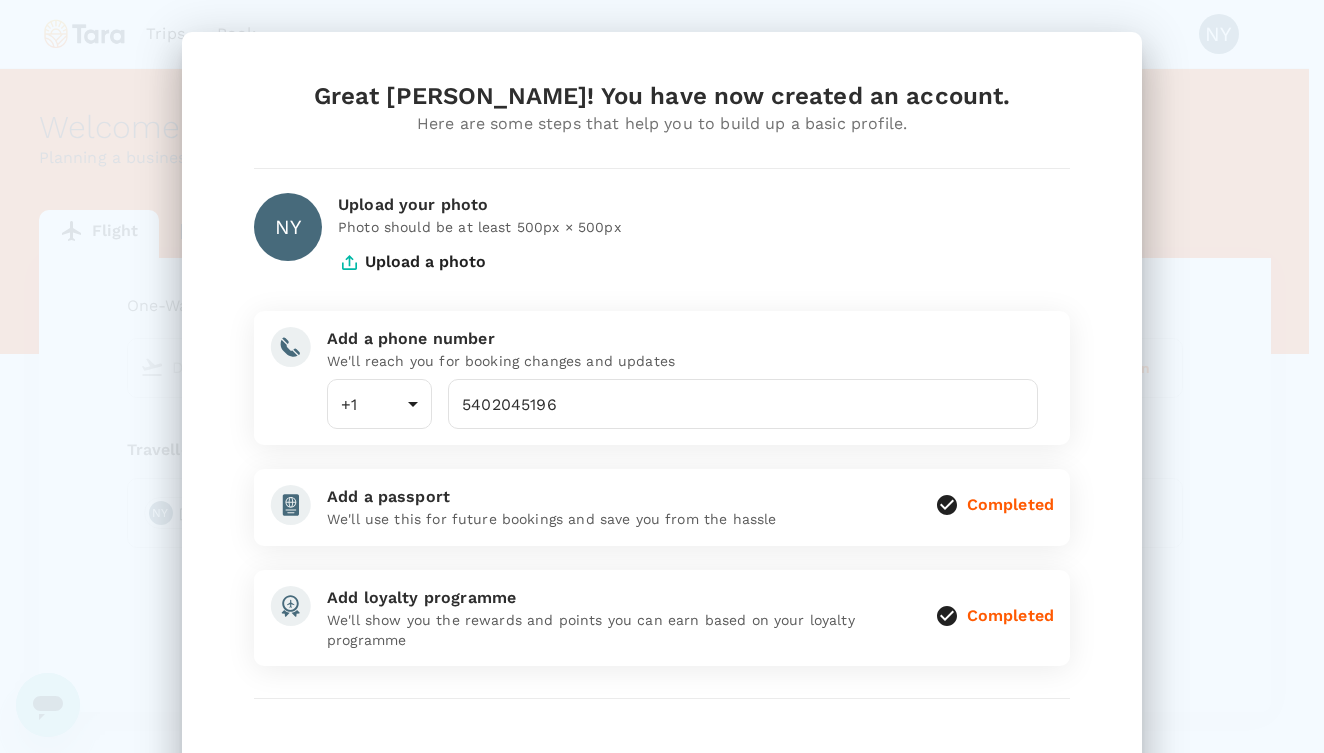click on "We'll reach you for booking changes and updates" at bounding box center (682, 361) 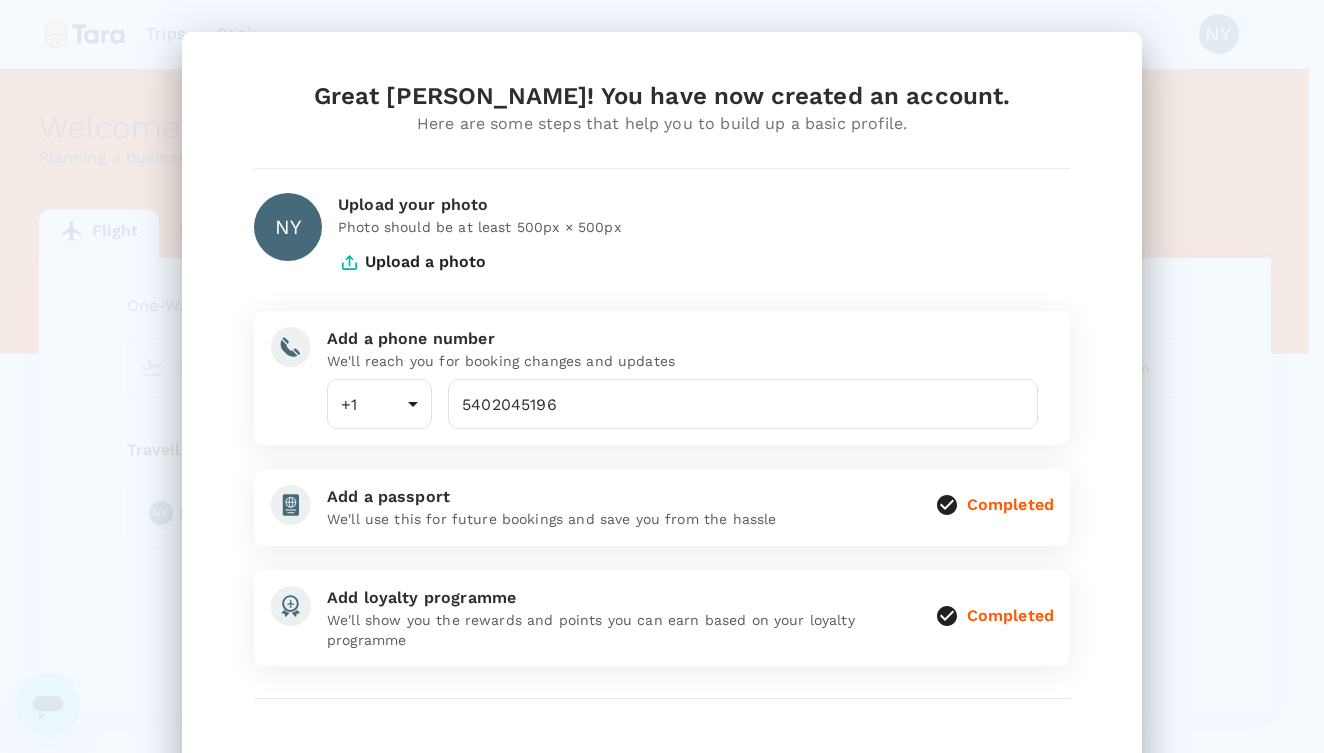 click on "Add a passport" at bounding box center (623, 497) 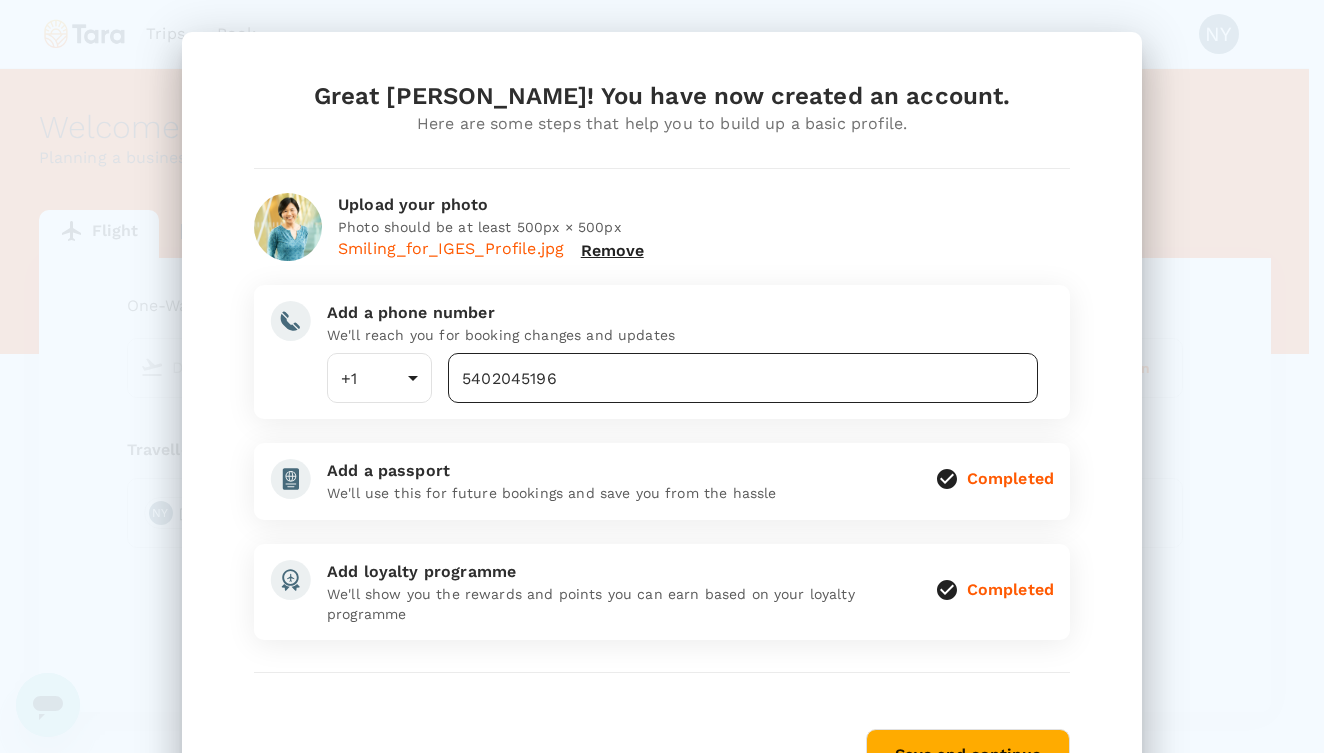 click on "5402045196" at bounding box center [743, 378] 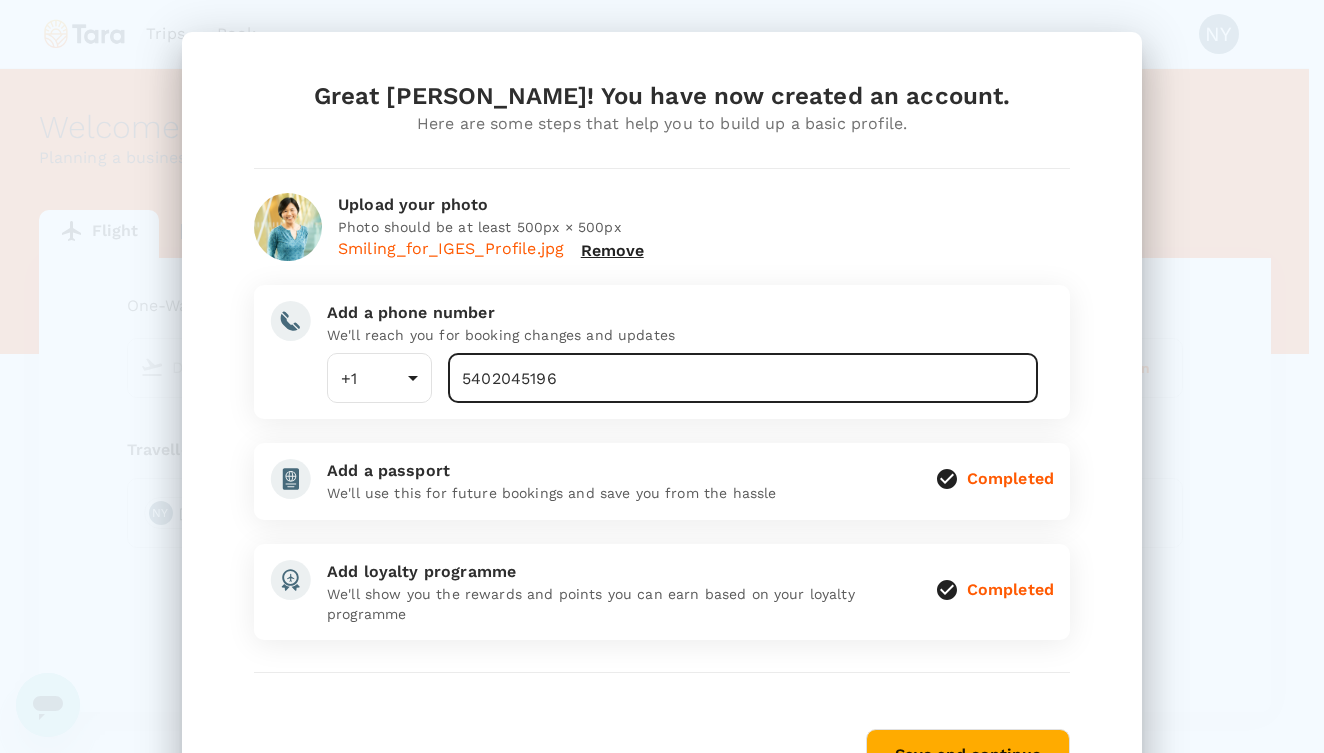 click on "Add a phone number" at bounding box center [682, 313] 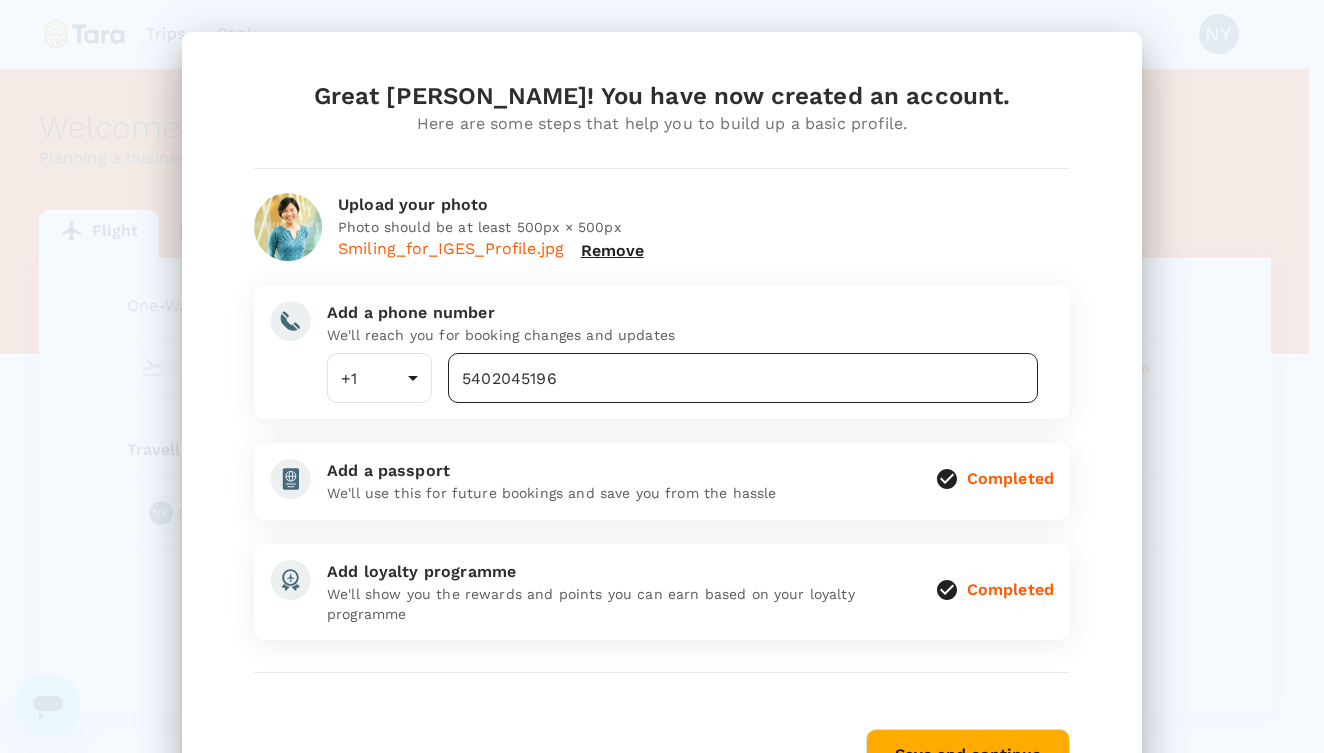 click on "5402045196" at bounding box center (743, 378) 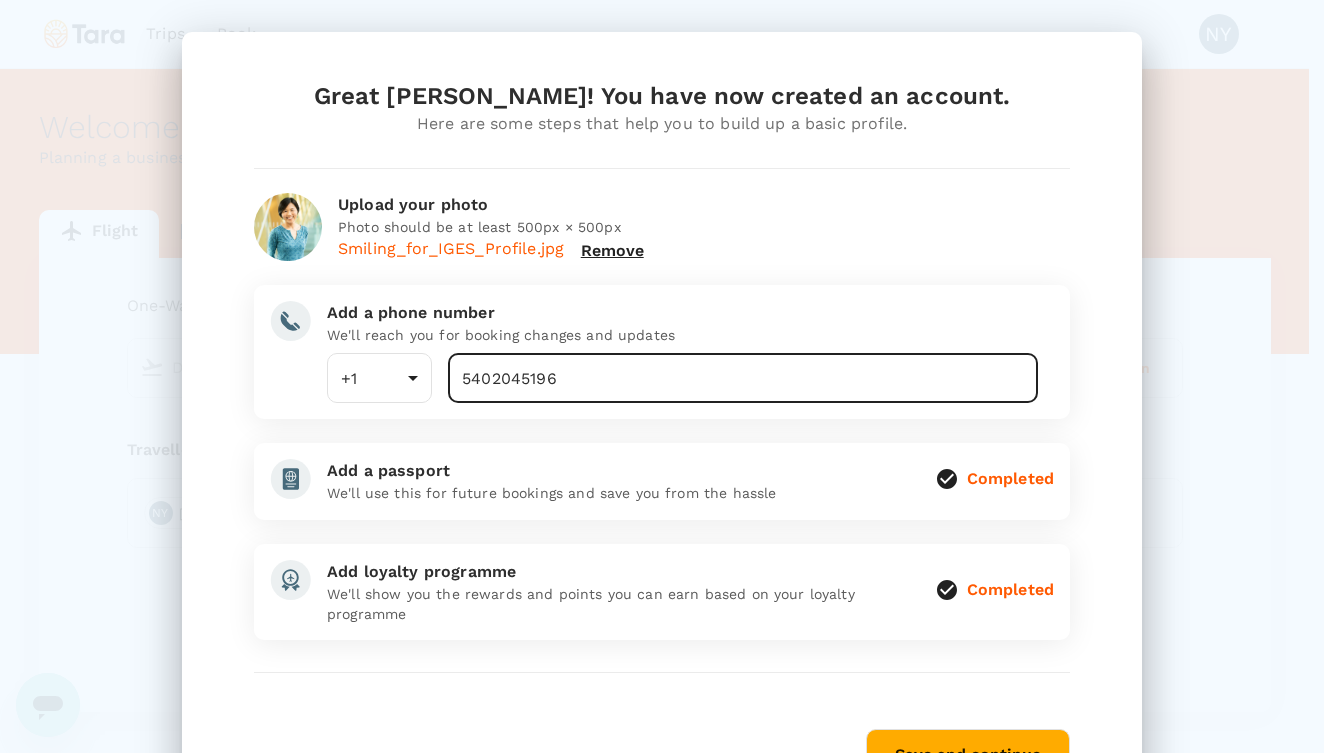click on "5402045196" at bounding box center (743, 378) 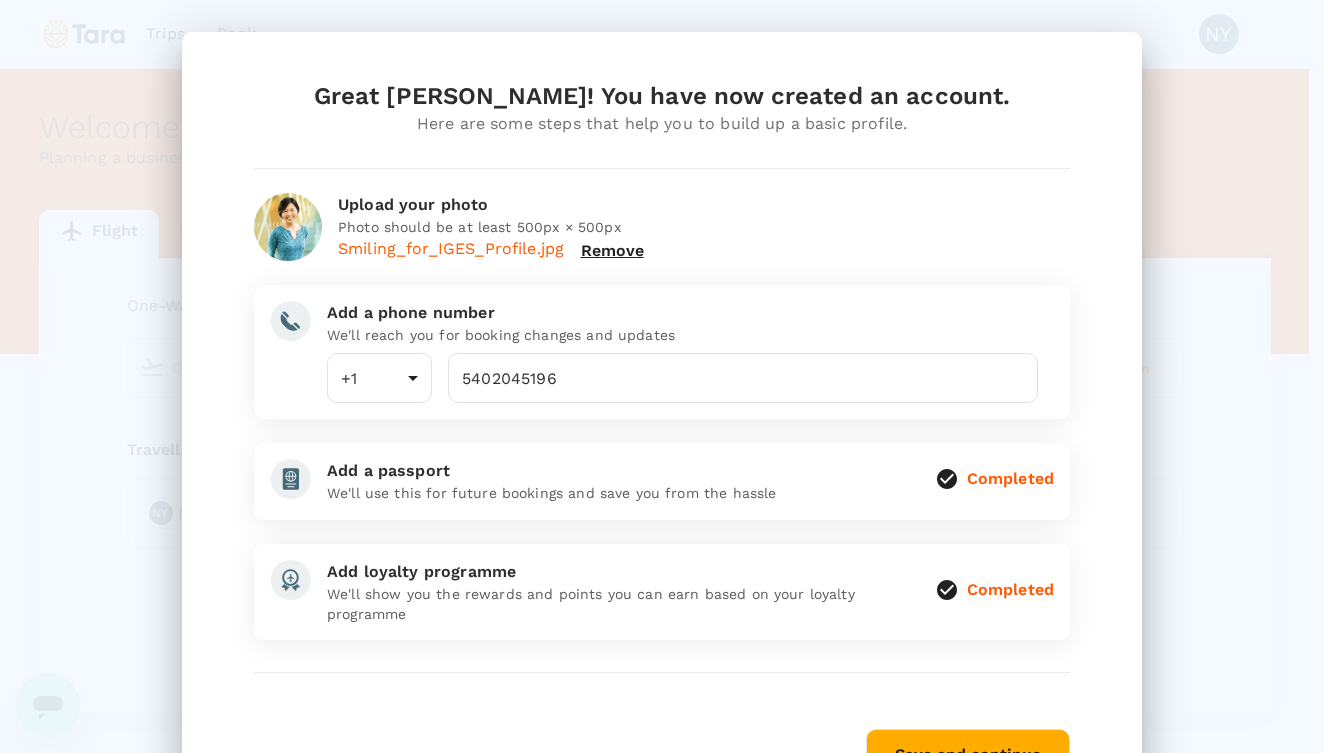 click on "Add a phone number We'll reach you for booking changes and updates +1 1 ​ 5402045196 ​" at bounding box center (662, 352) 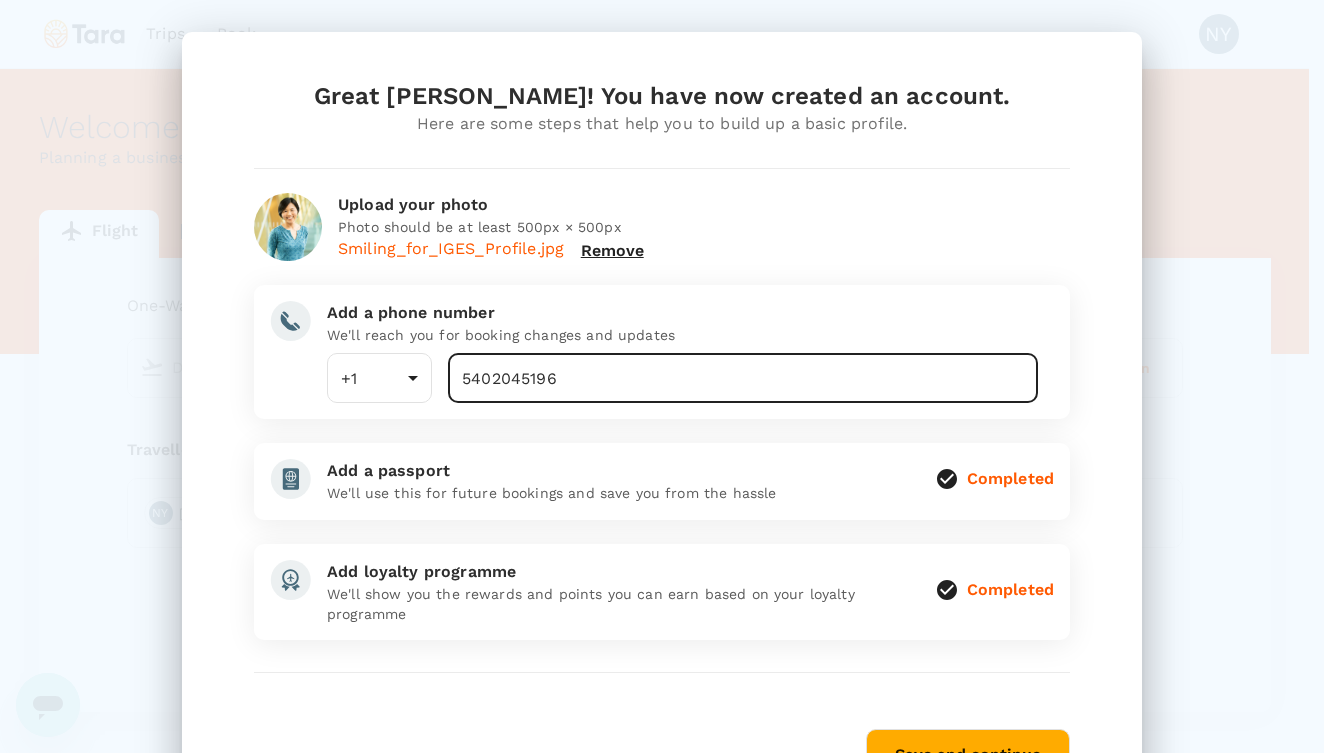 click on "5402045196" at bounding box center (743, 378) 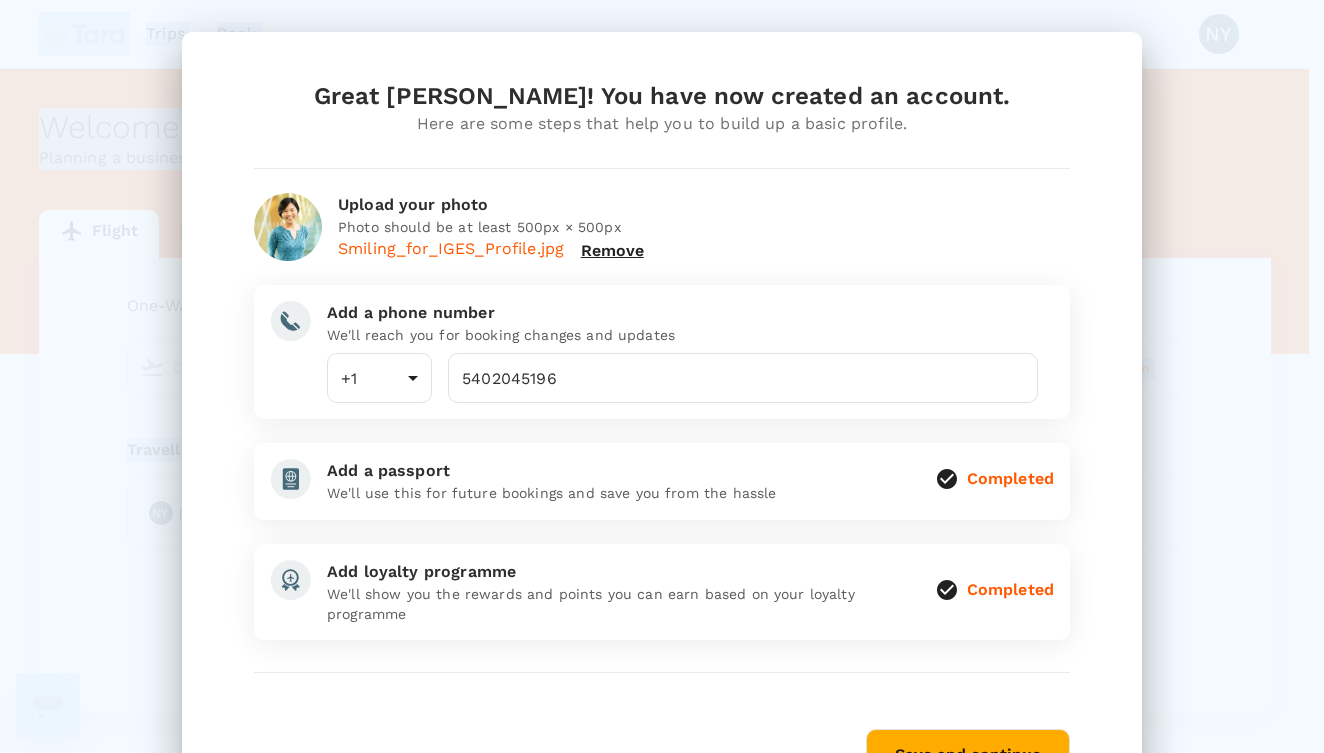 drag, startPoint x: 887, startPoint y: 60, endPoint x: 892, endPoint y: -11, distance: 71.17584 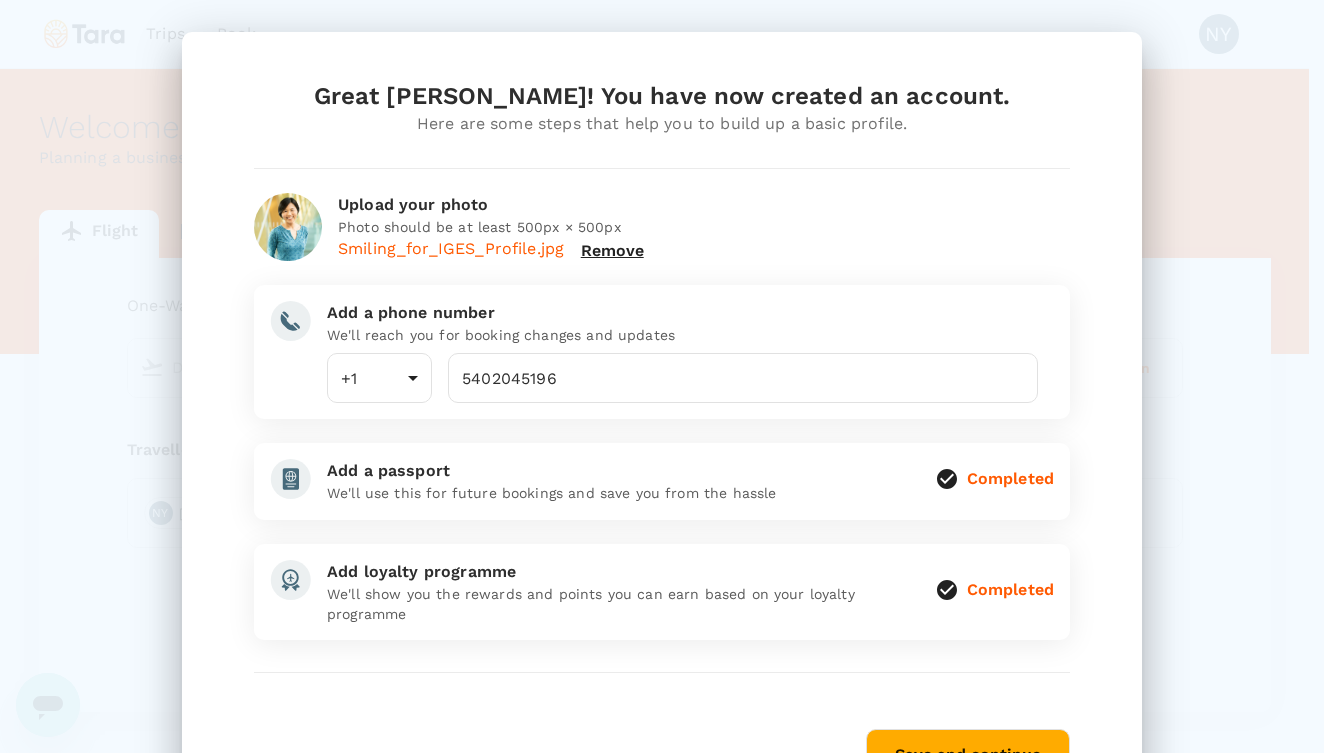 click on "Great [PERSON_NAME]! You have now created an account. Here are some steps that help you to build up a basic profile. Upload your photo Photo should be at least 500px × 500px Smiling_for_IGES_Profile.jpg Remove Add a phone number We'll reach you for booking changes and updates +1 1 ​ [PASSPORT] ​ Add a passport We'll use this for future bookings and save you from the hassle Completed Add loyalty programme We'll show you the rewards and points you can earn based on your loyalty programme Completed Save and continue" at bounding box center (662, 430) 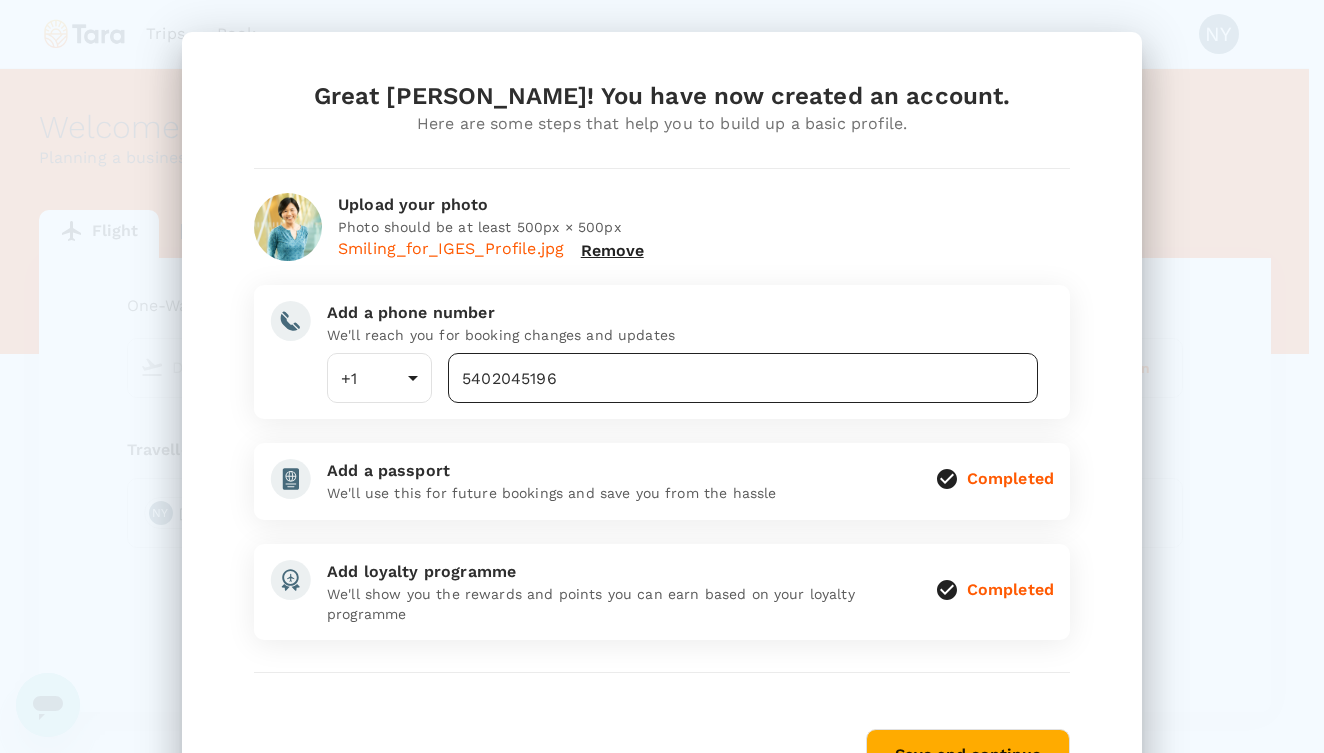 click on "5402045196" at bounding box center (743, 378) 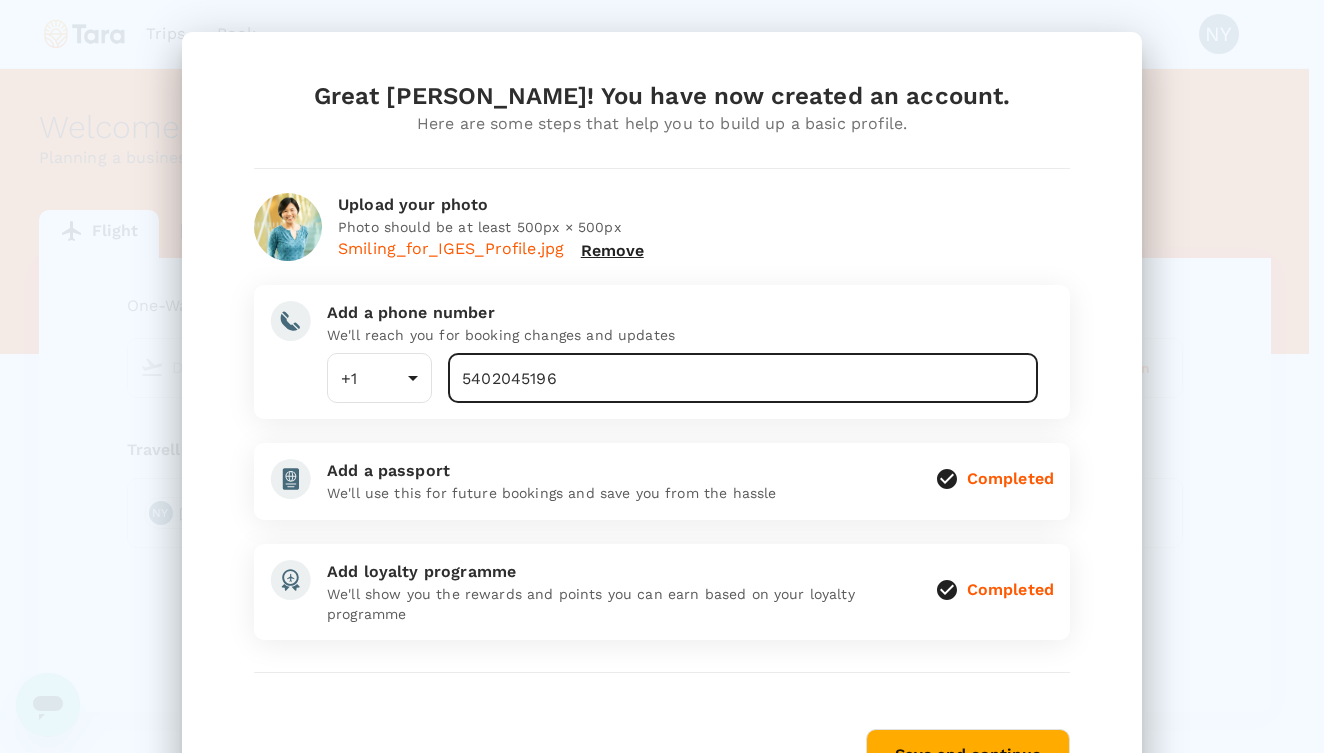 click on "5402045196" at bounding box center (743, 378) 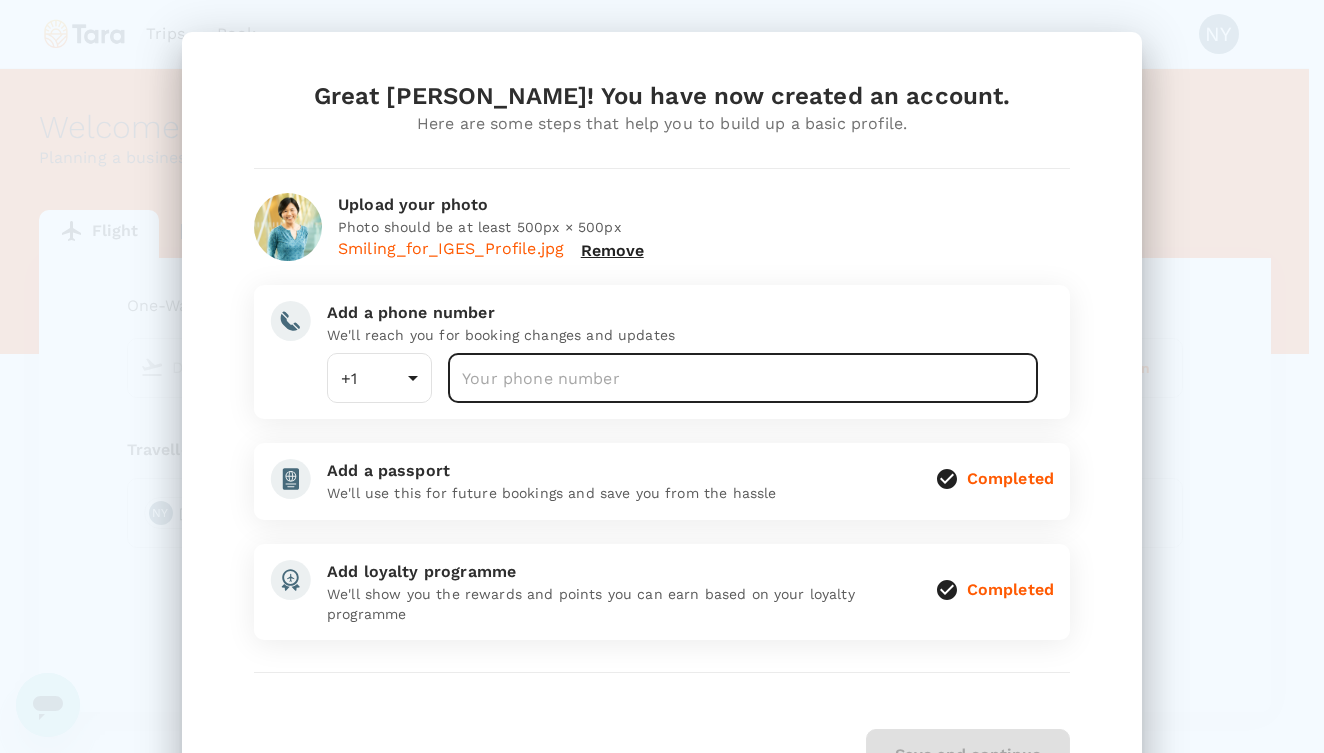 type on "5402045196" 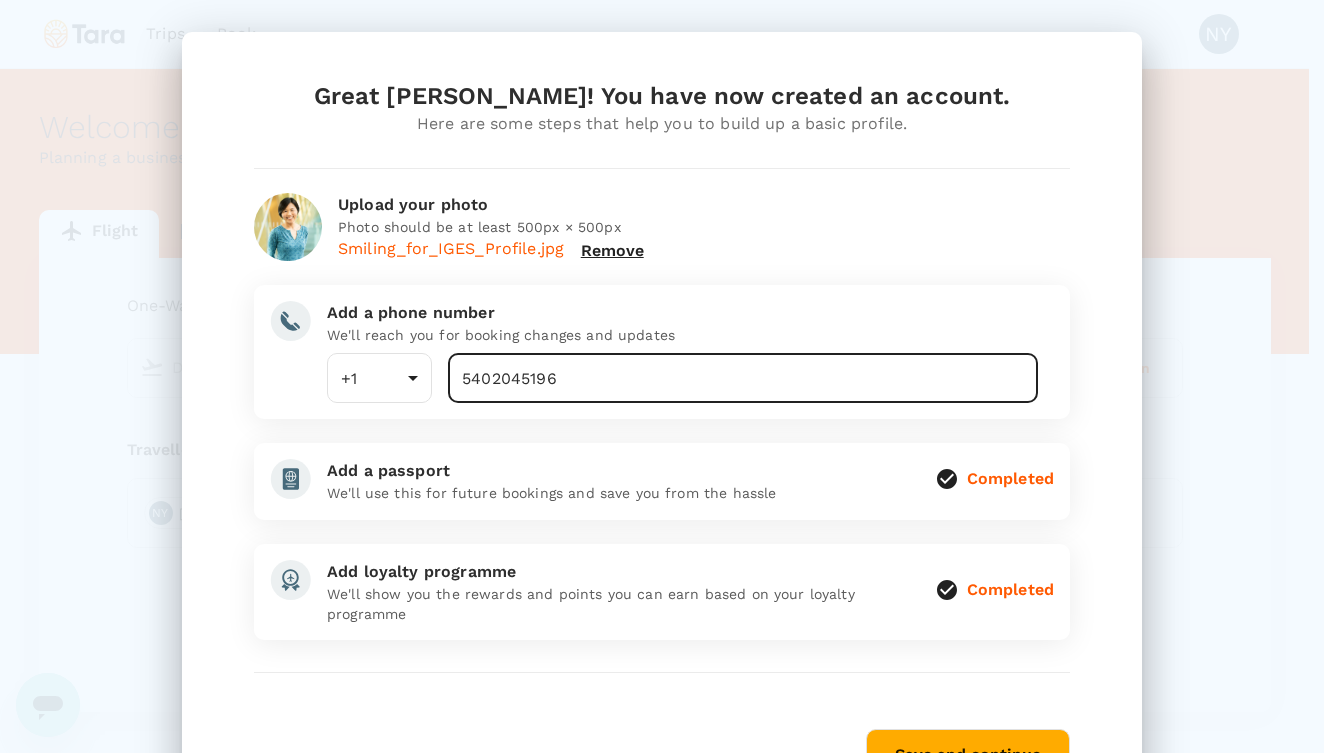 click at bounding box center [290, 321] 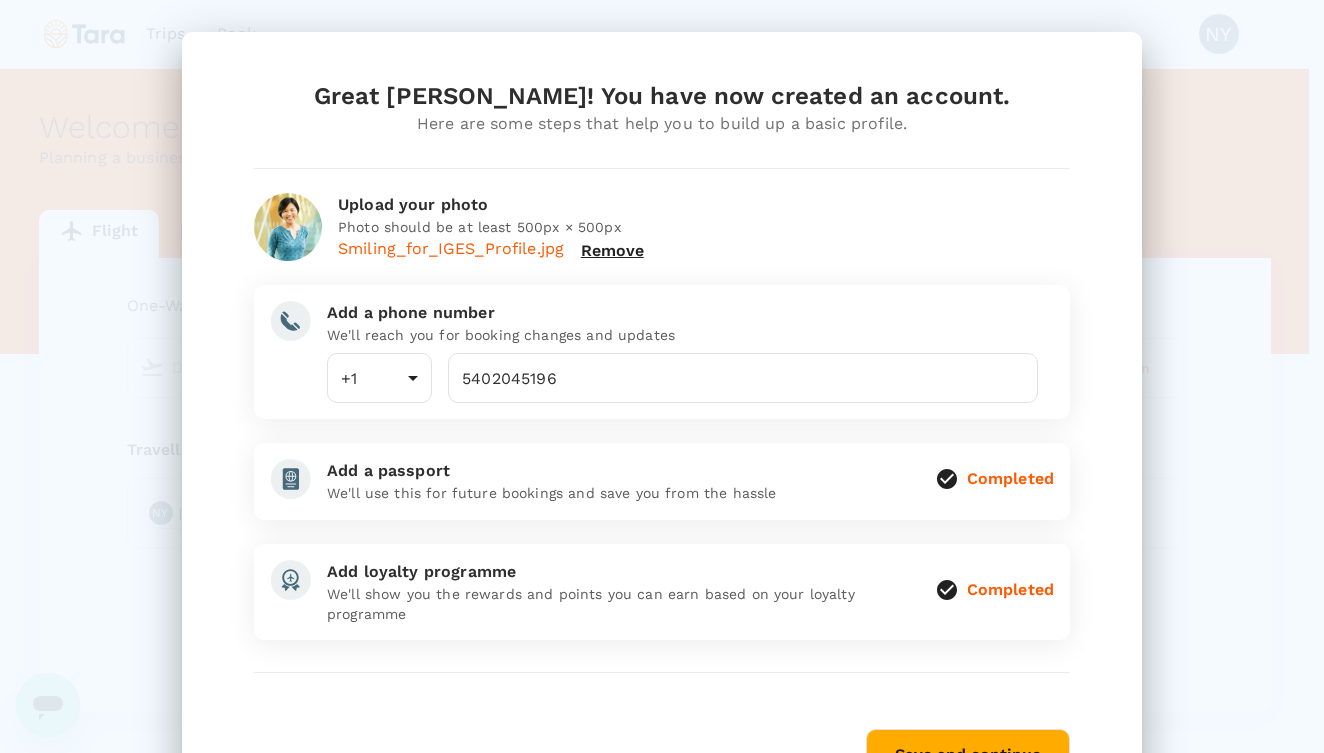click on "Add a phone number" at bounding box center [682, 313] 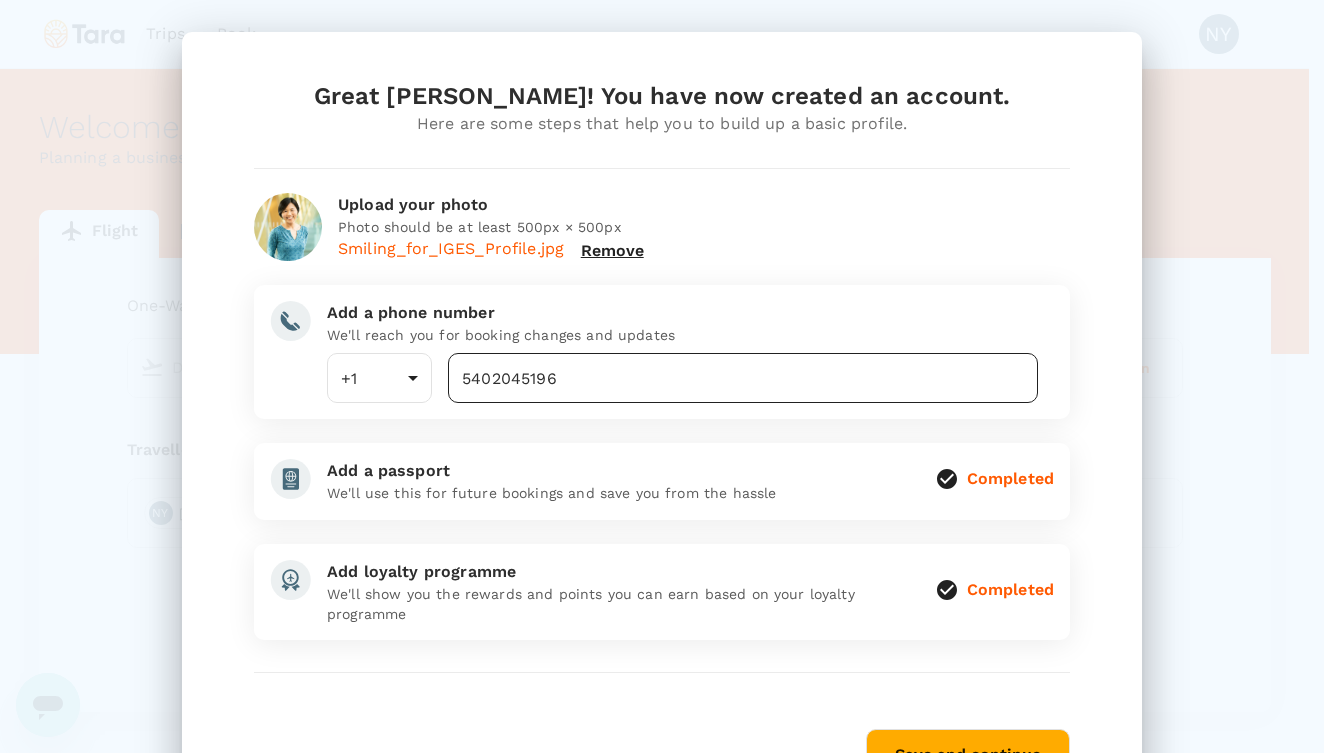 click on "5402045196" at bounding box center [743, 378] 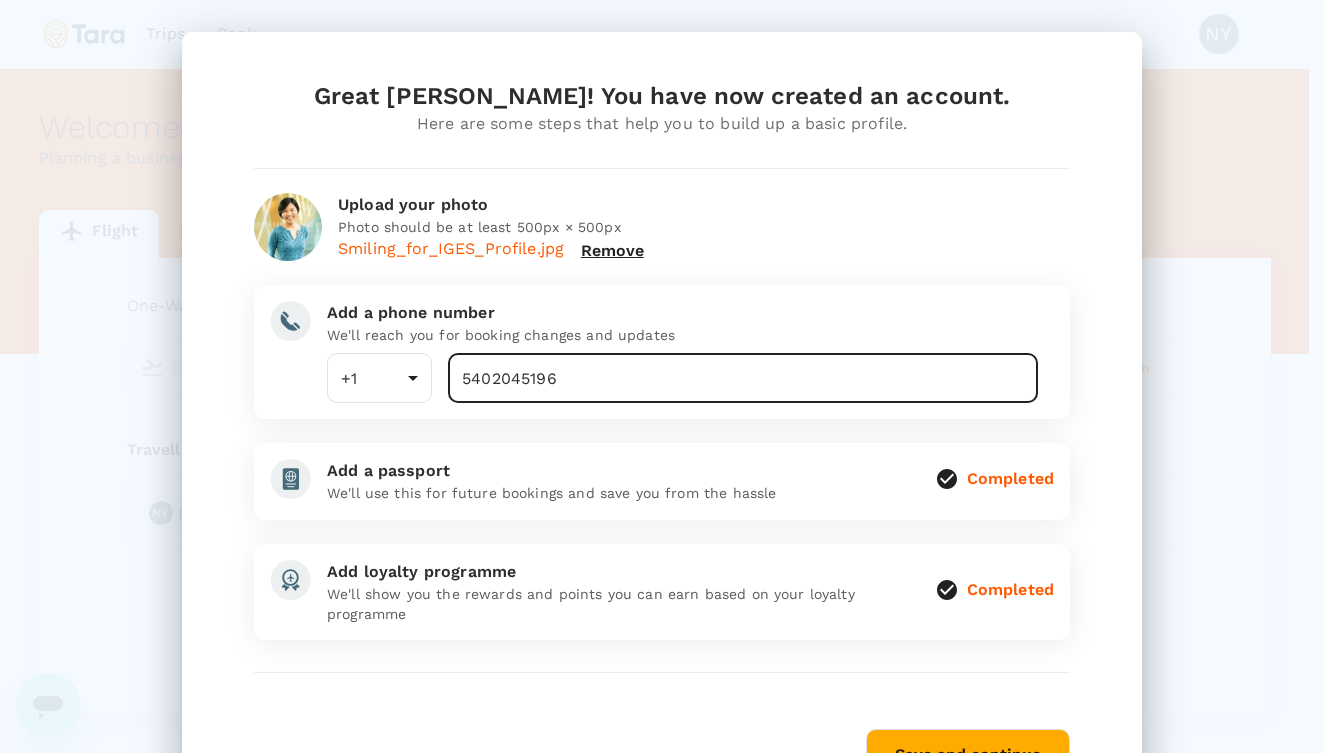 click on "5402045196" at bounding box center [743, 378] 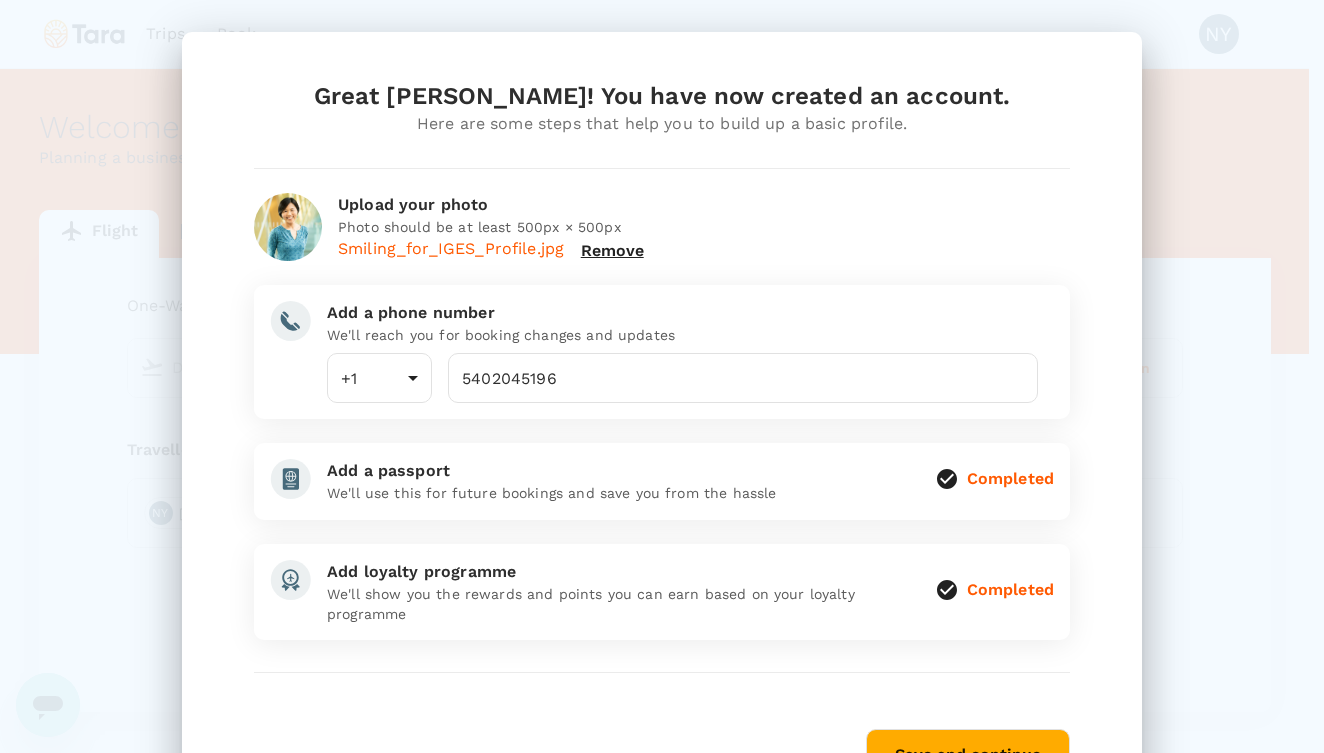 click on "Upload your photo Photo should be at least 500px × 500px Smiling_for_IGES_Profile.jpg Remove" at bounding box center [696, 219] 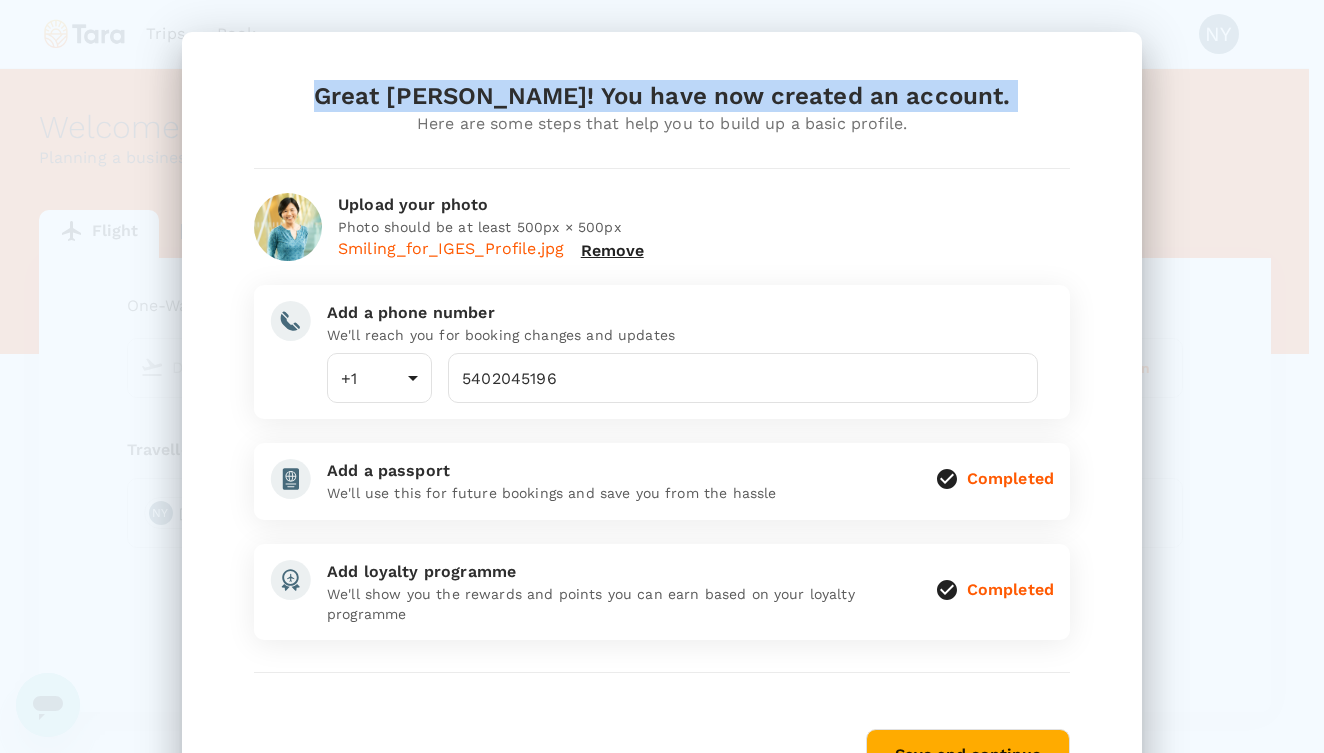 drag, startPoint x: 239, startPoint y: 119, endPoint x: 224, endPoint y: 43, distance: 77.46612 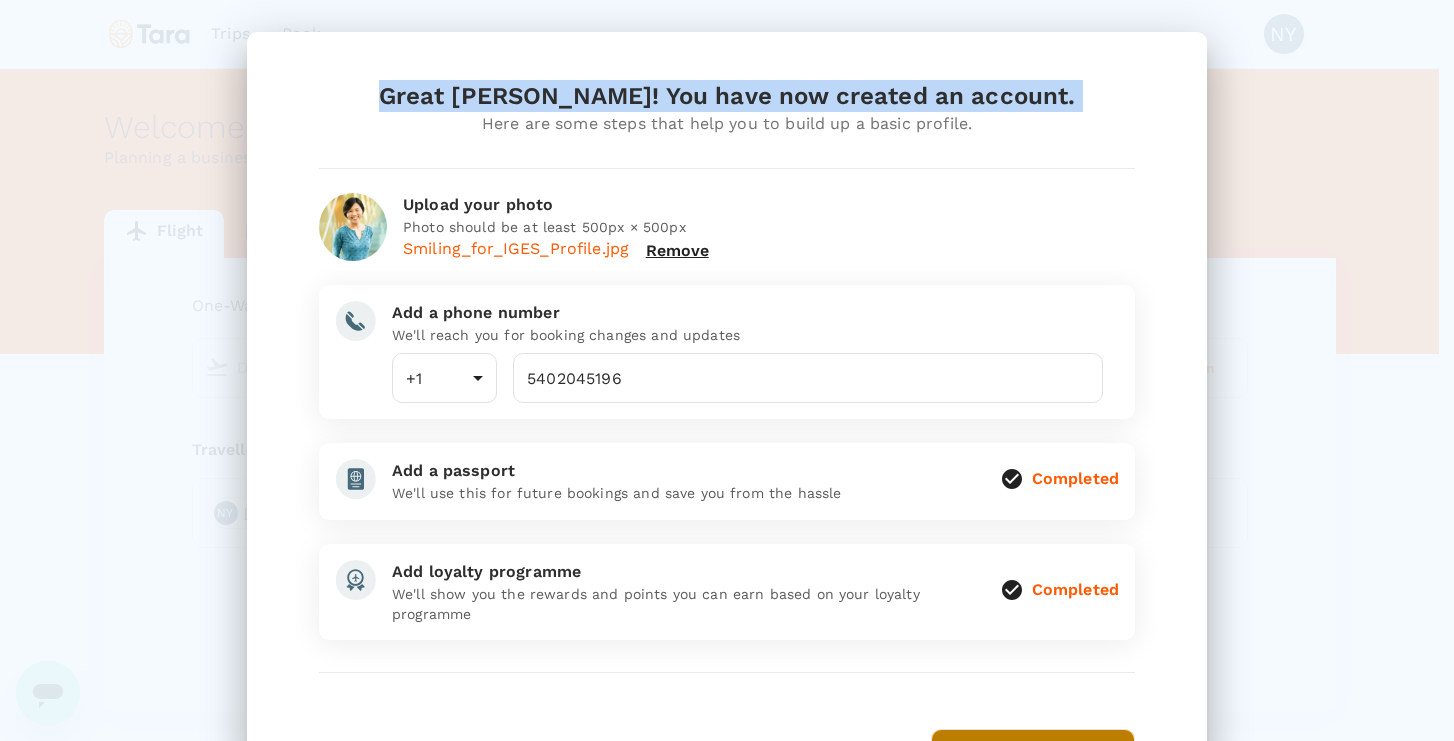 click on "Save and continue" at bounding box center (1033, 755) 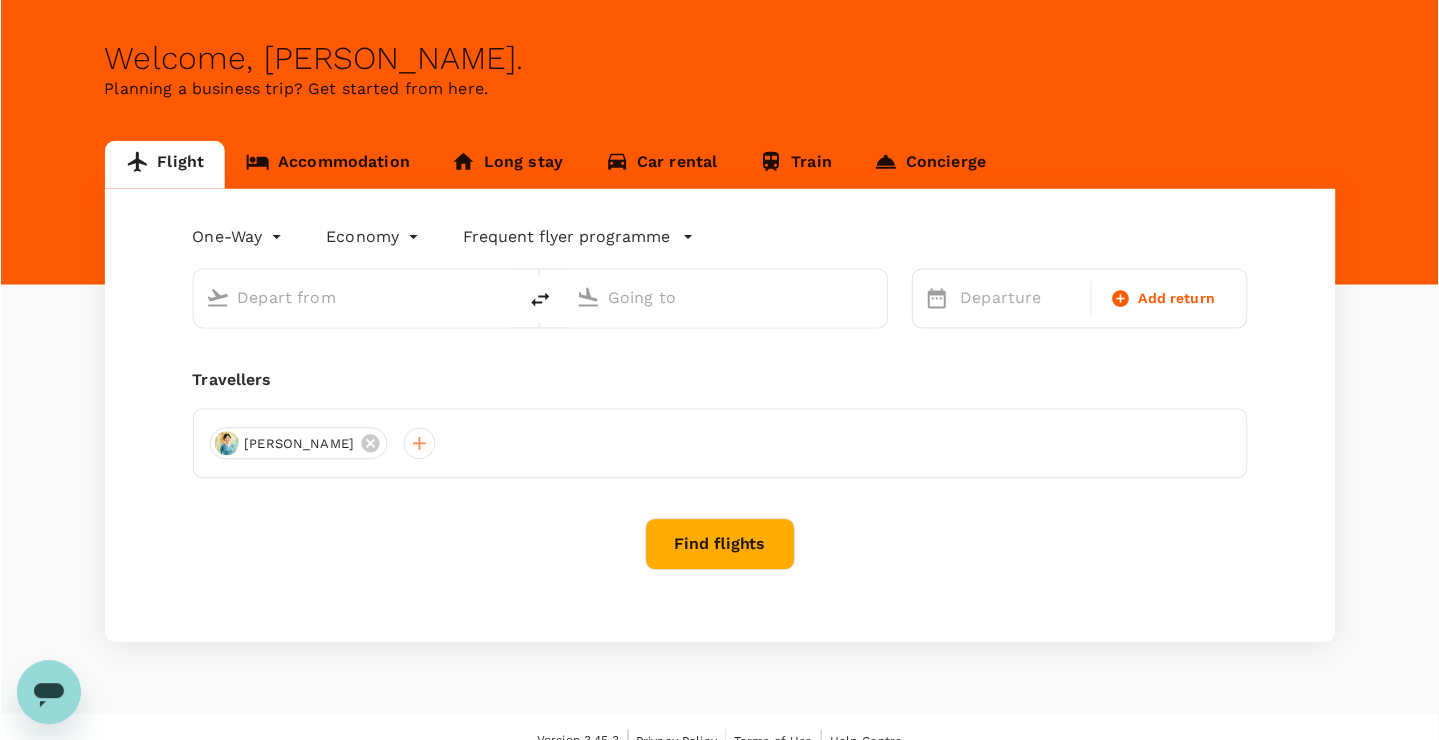 scroll, scrollTop: 95, scrollLeft: 0, axis: vertical 